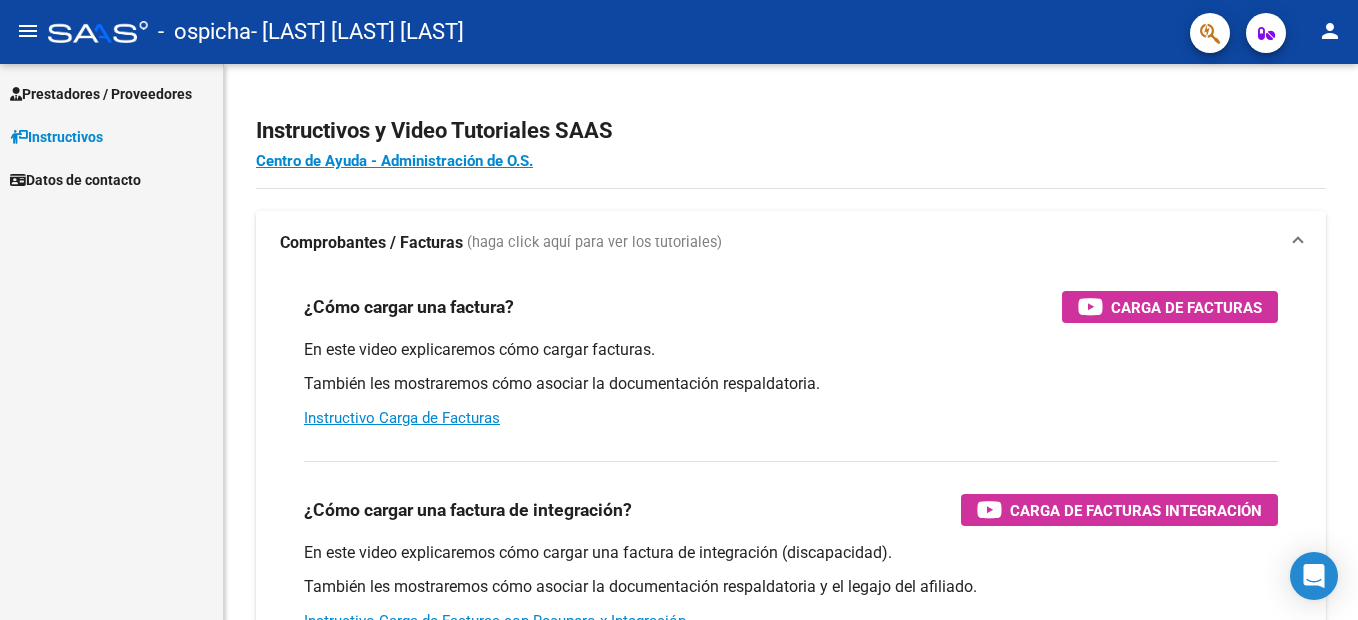 scroll, scrollTop: 0, scrollLeft: 0, axis: both 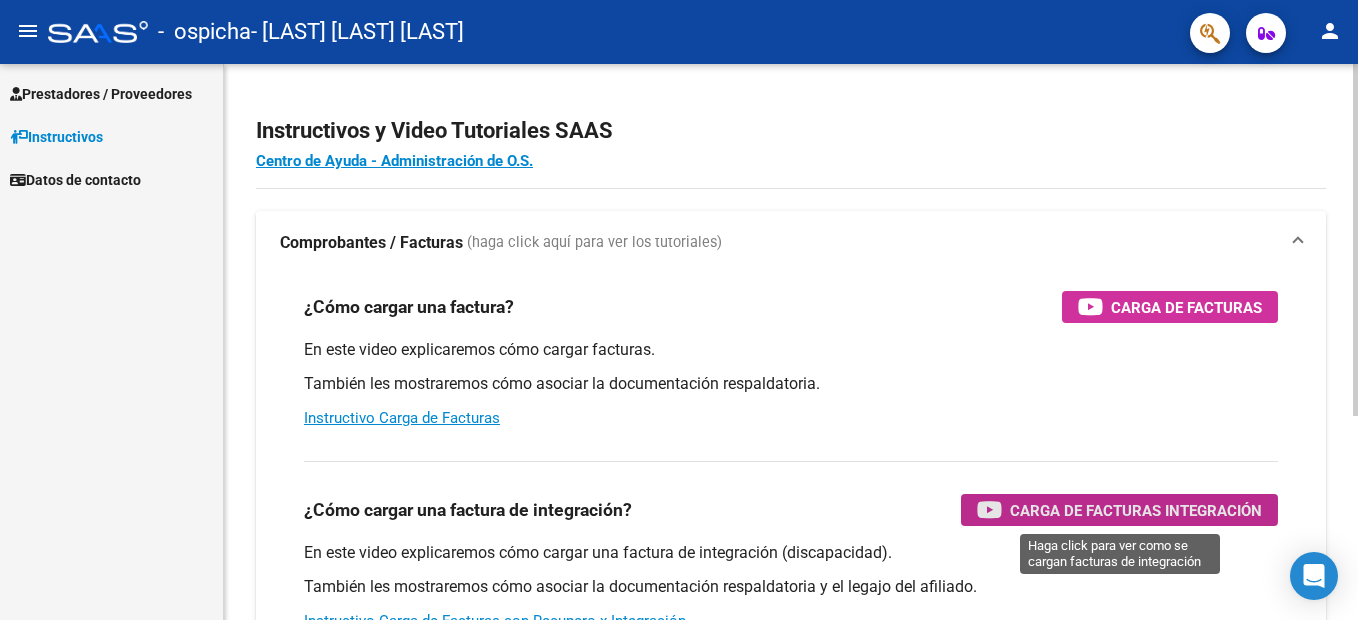 click on "Carga de Facturas Integración" at bounding box center (1136, 510) 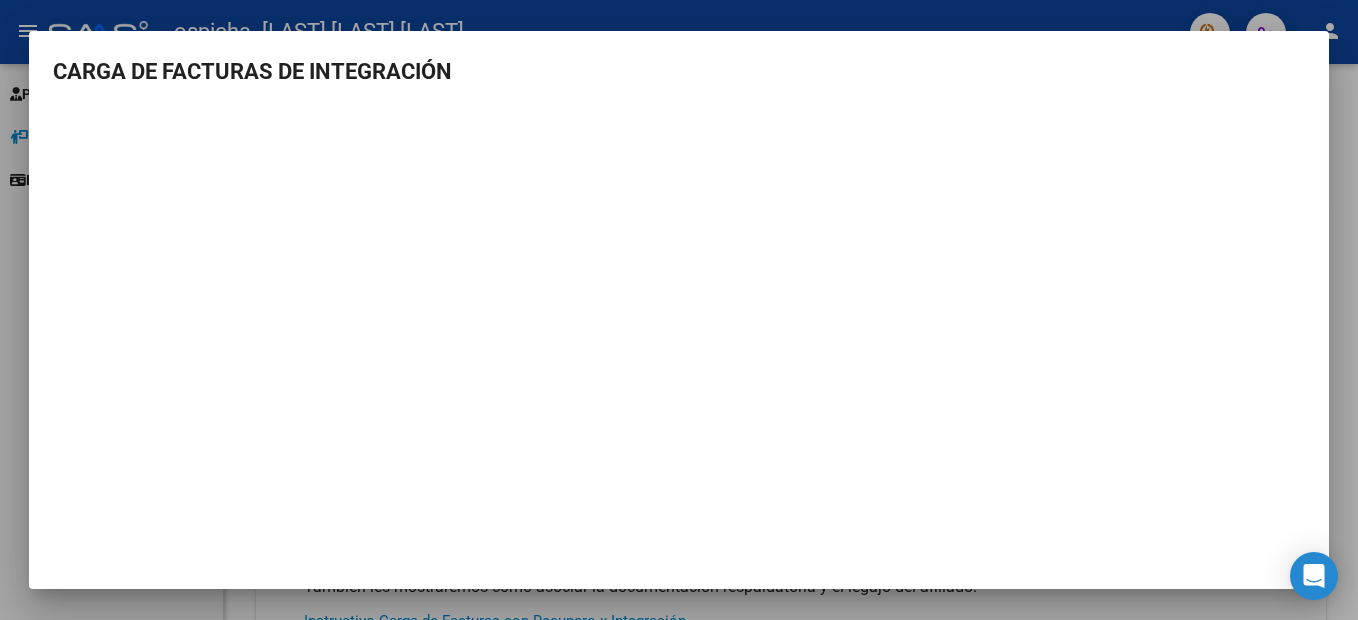 click at bounding box center [679, 310] 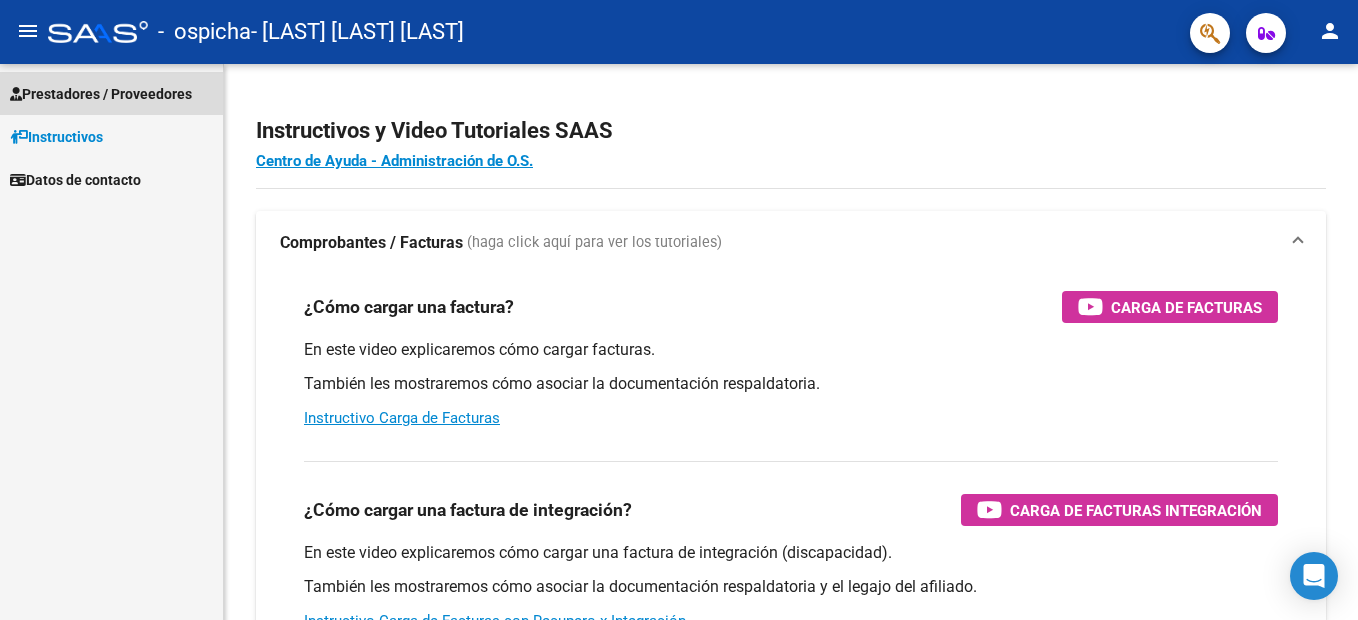 click on "Prestadores / Proveedores" at bounding box center [101, 94] 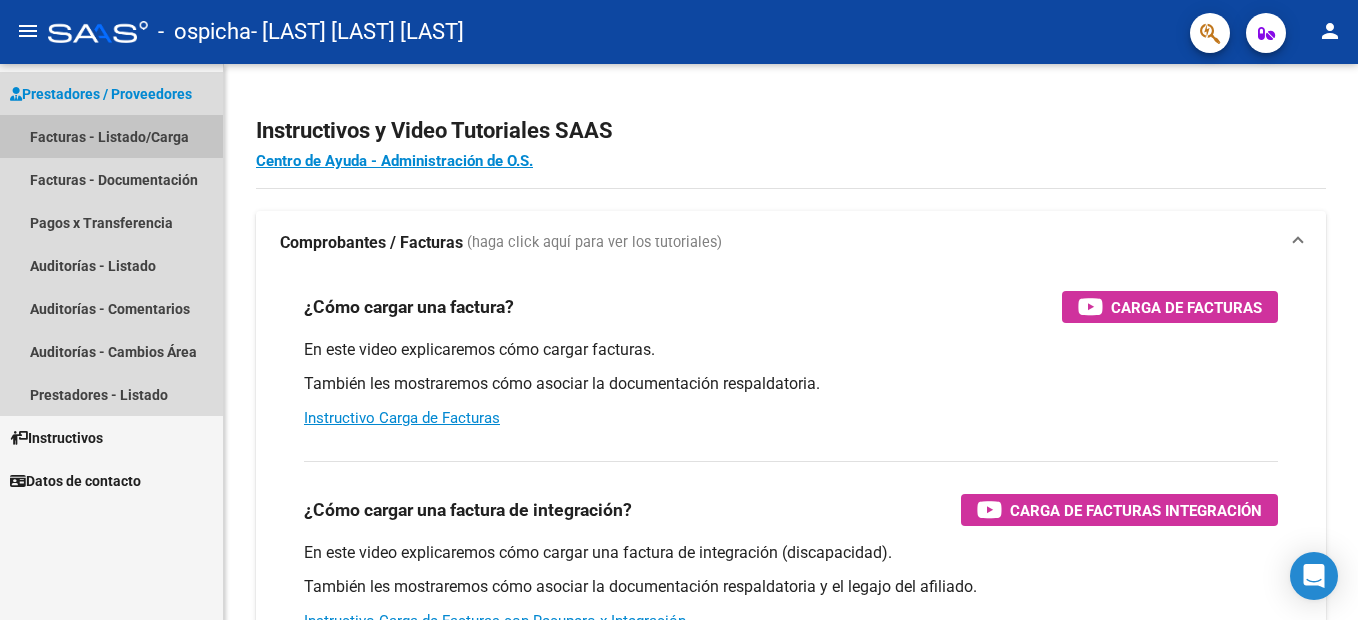 click on "Facturas - Listado/Carga" at bounding box center (111, 136) 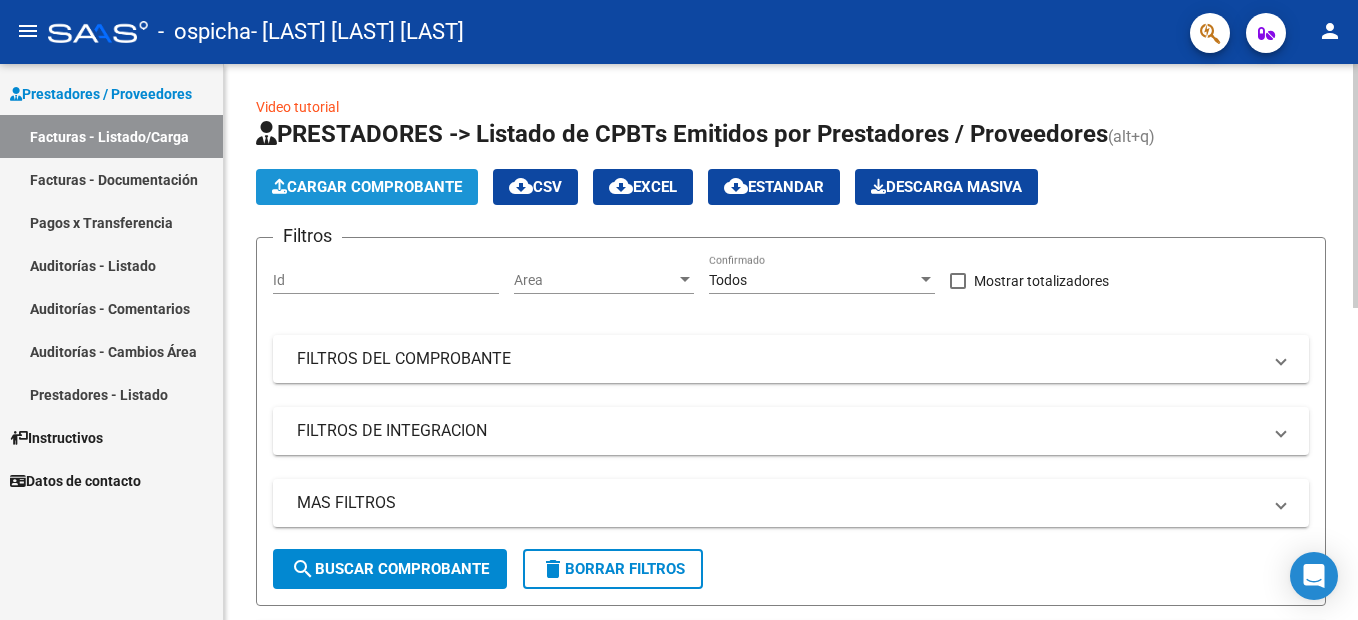 click on "Cargar Comprobante" 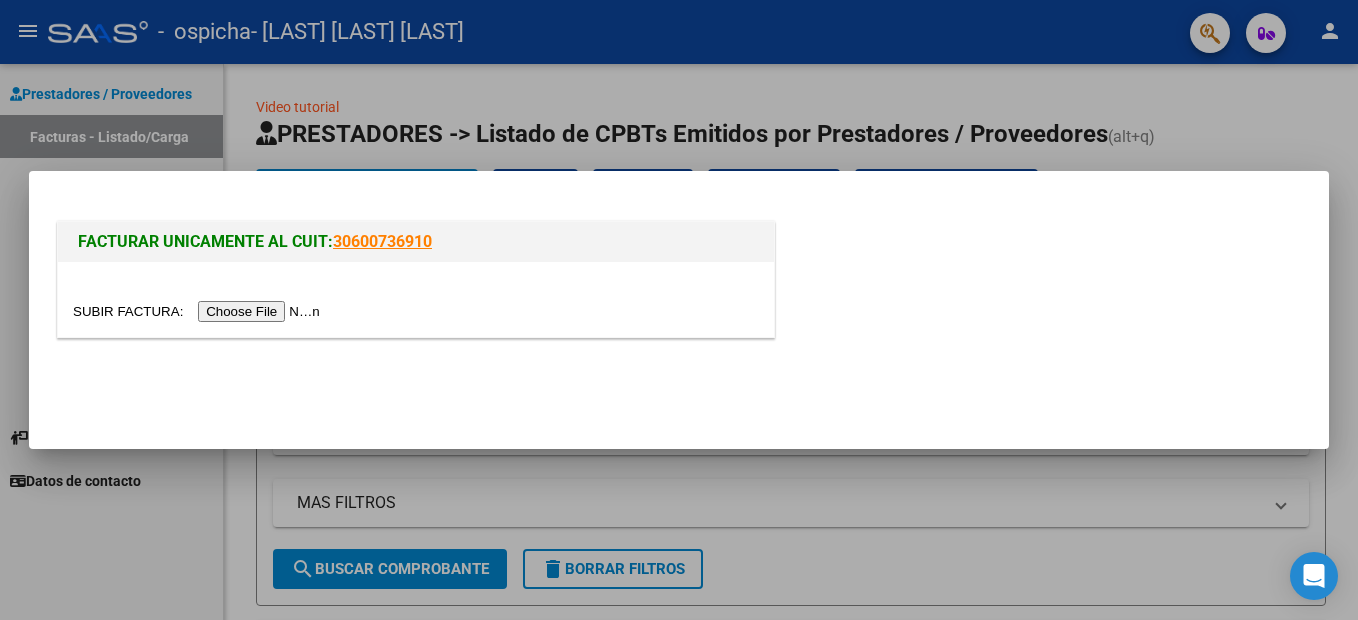 click at bounding box center [199, 311] 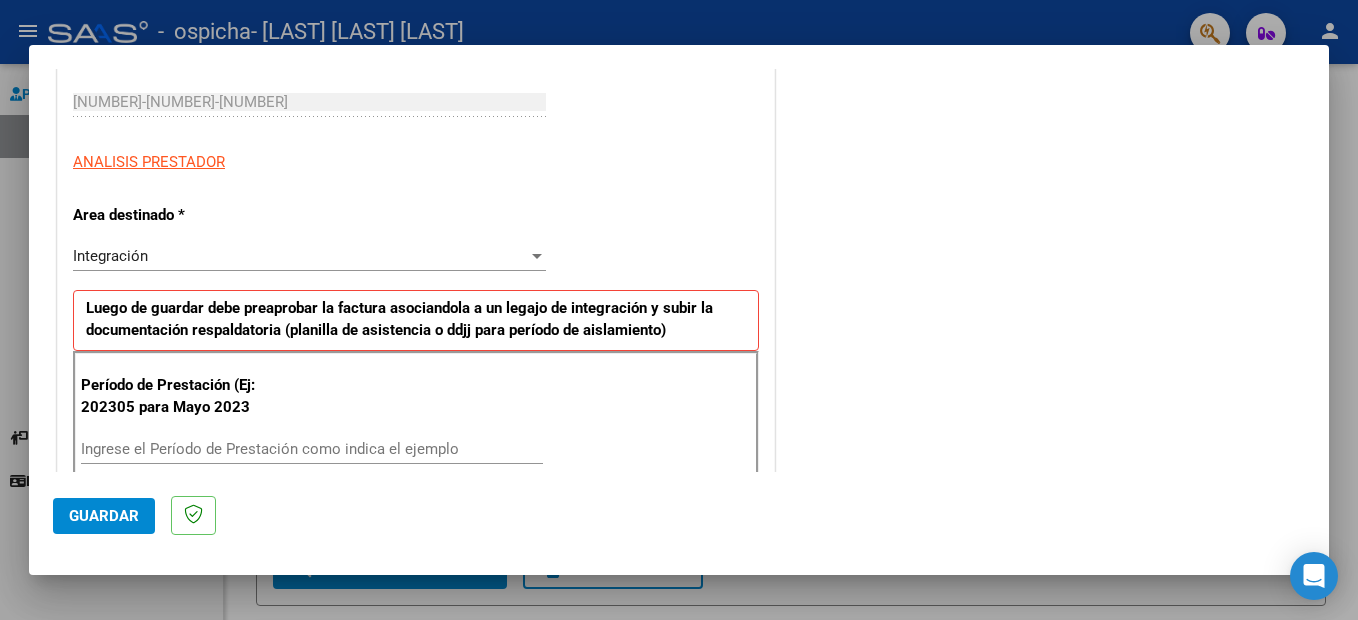 scroll, scrollTop: 400, scrollLeft: 0, axis: vertical 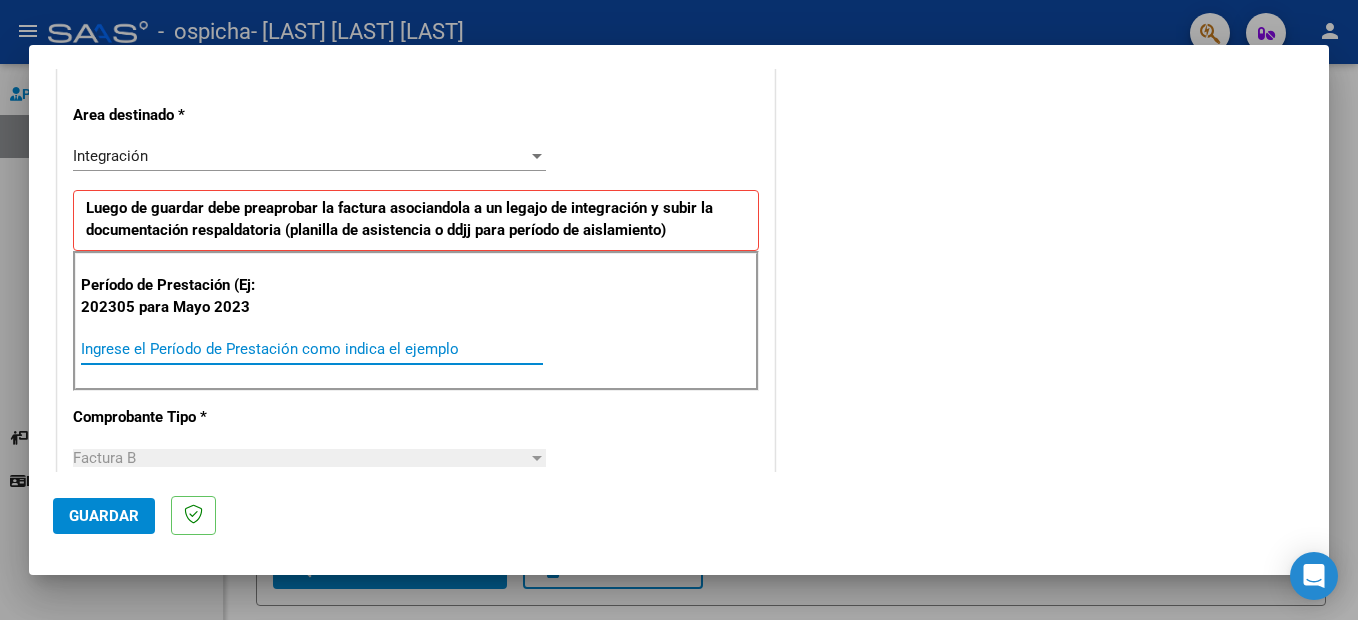 click on "Ingrese el Período de Prestación como indica el ejemplo" at bounding box center (312, 349) 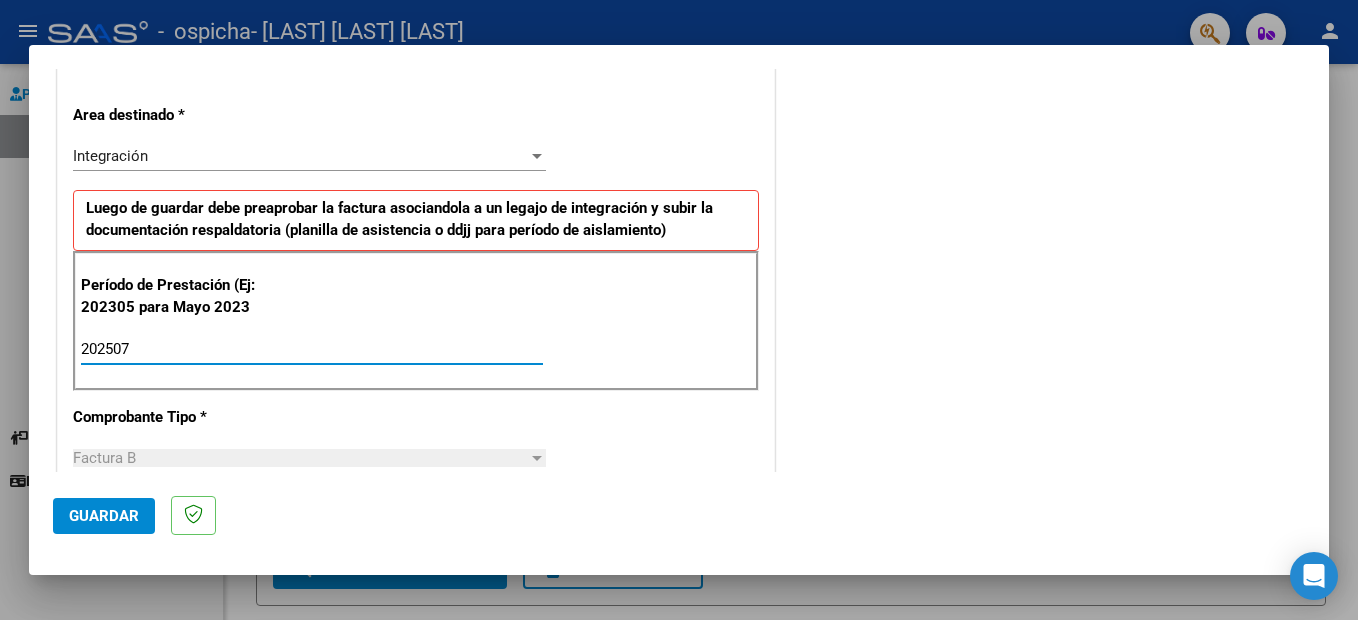 scroll, scrollTop: 600, scrollLeft: 0, axis: vertical 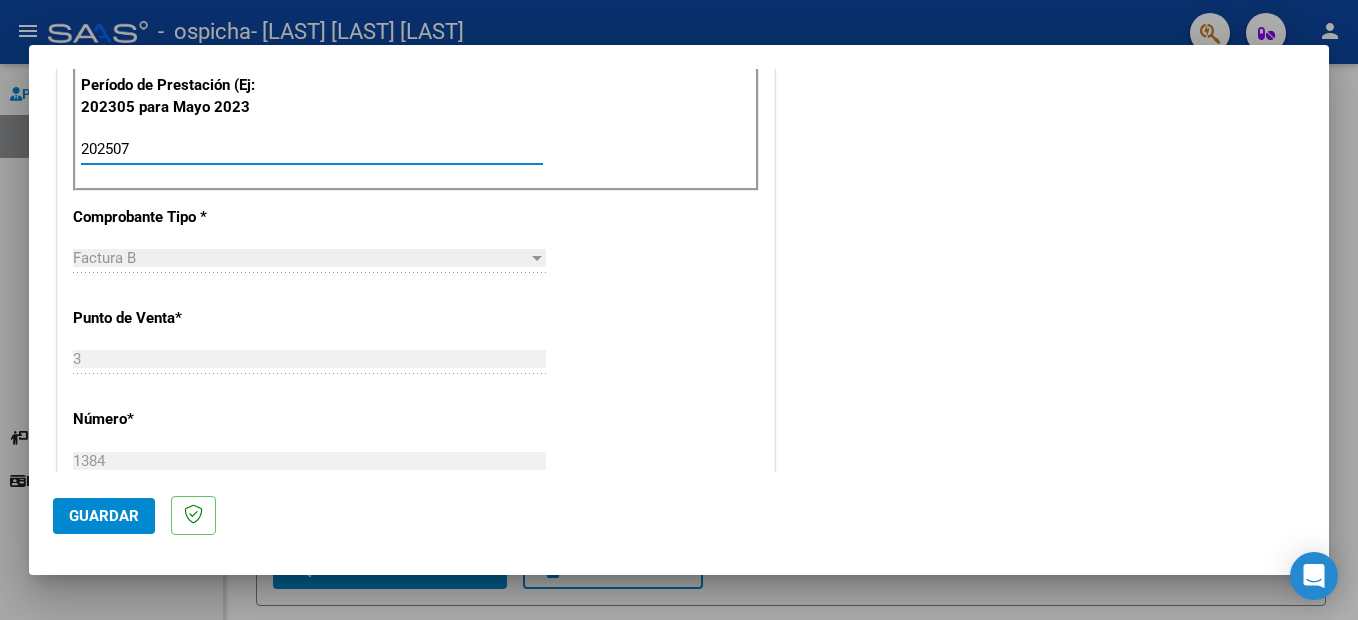 type on "202507" 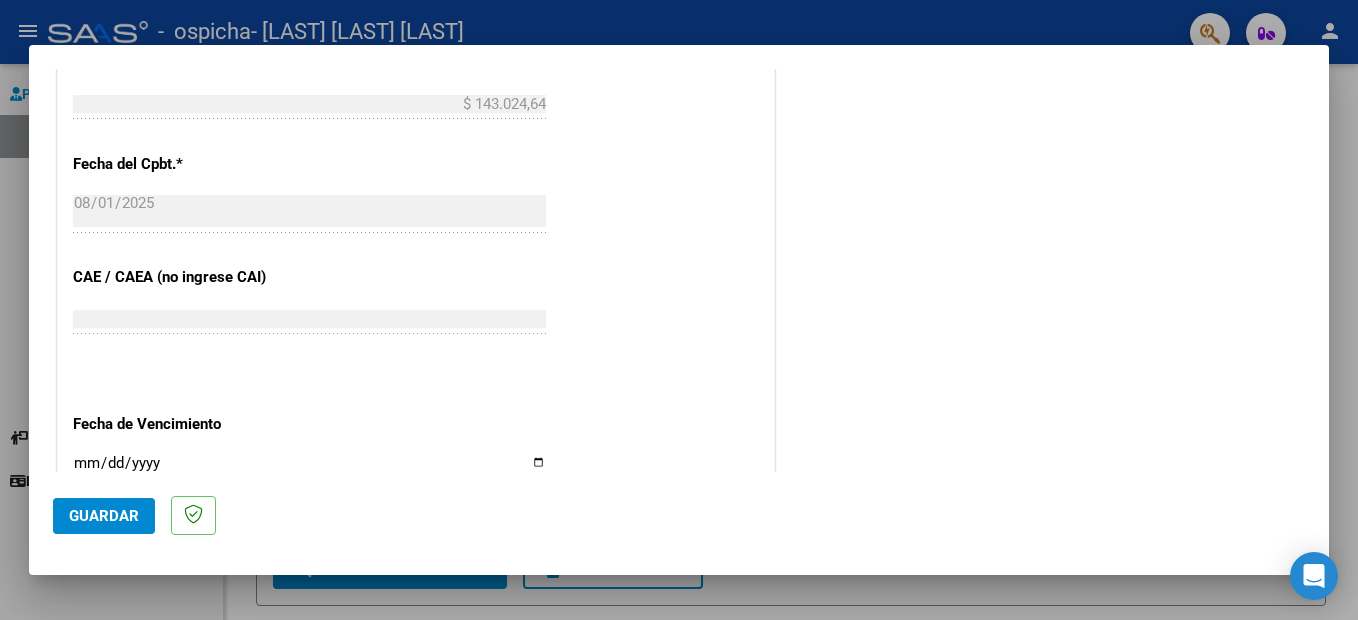 scroll, scrollTop: 1320, scrollLeft: 0, axis: vertical 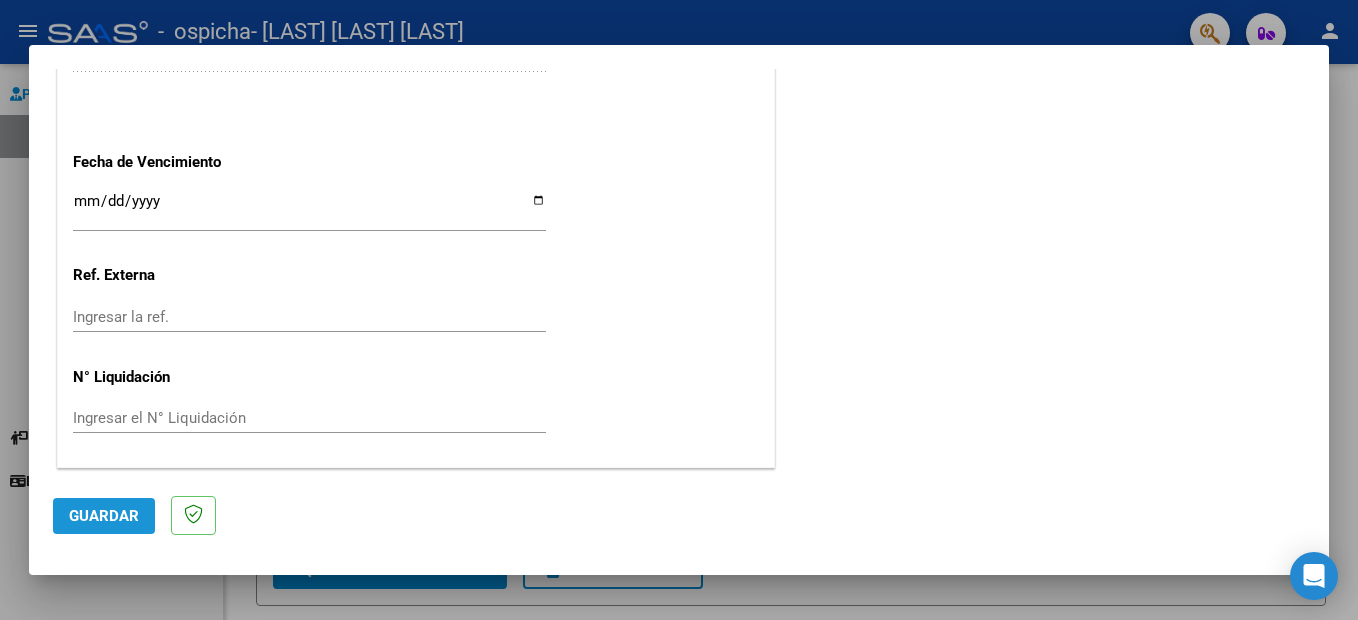 click on "Guardar" 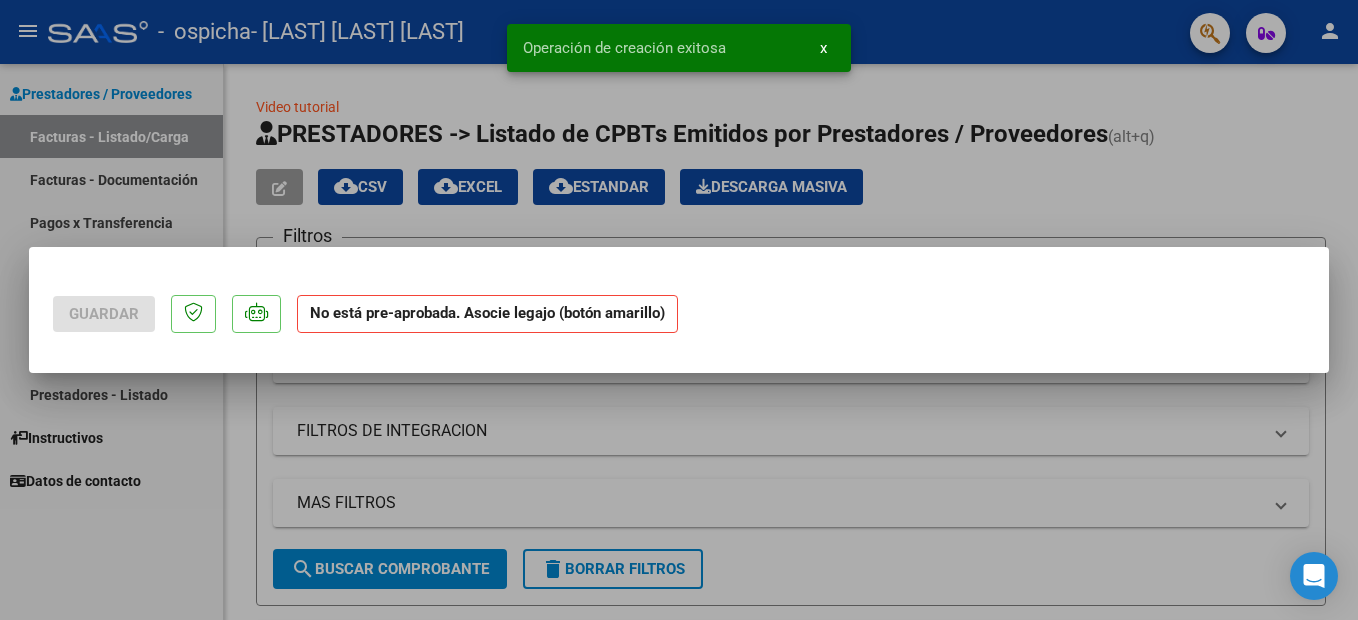 scroll, scrollTop: 0, scrollLeft: 0, axis: both 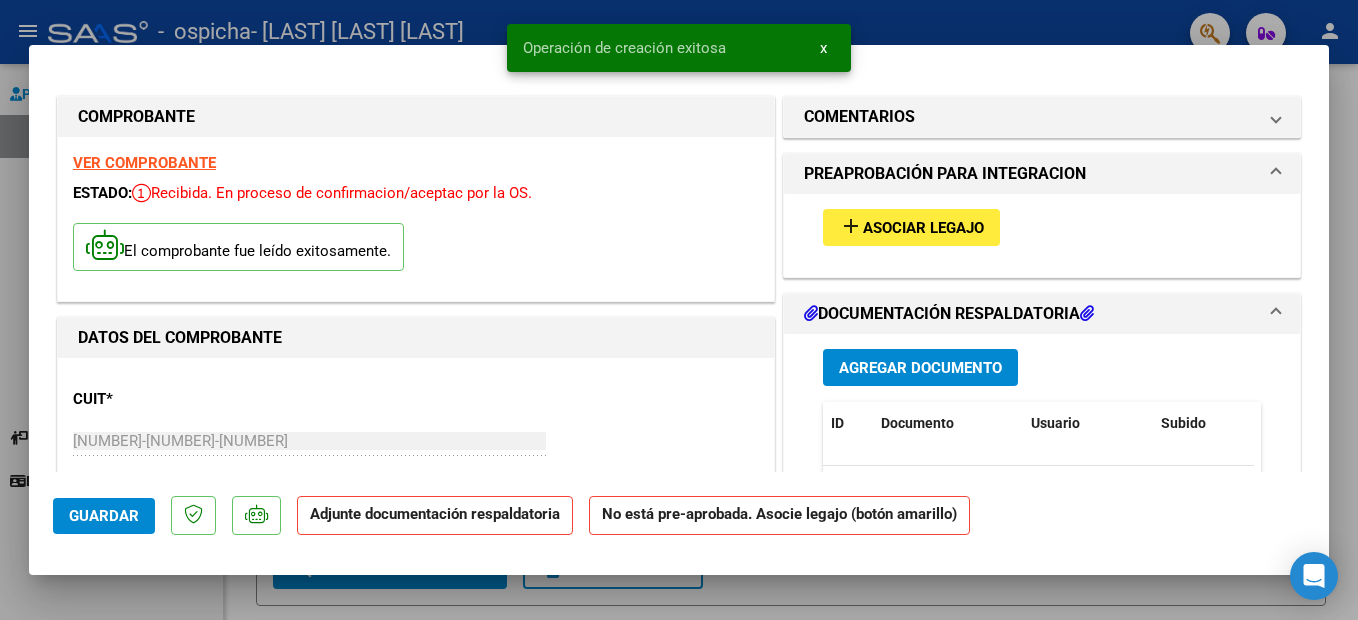 click on "Asociar Legajo" at bounding box center (923, 228) 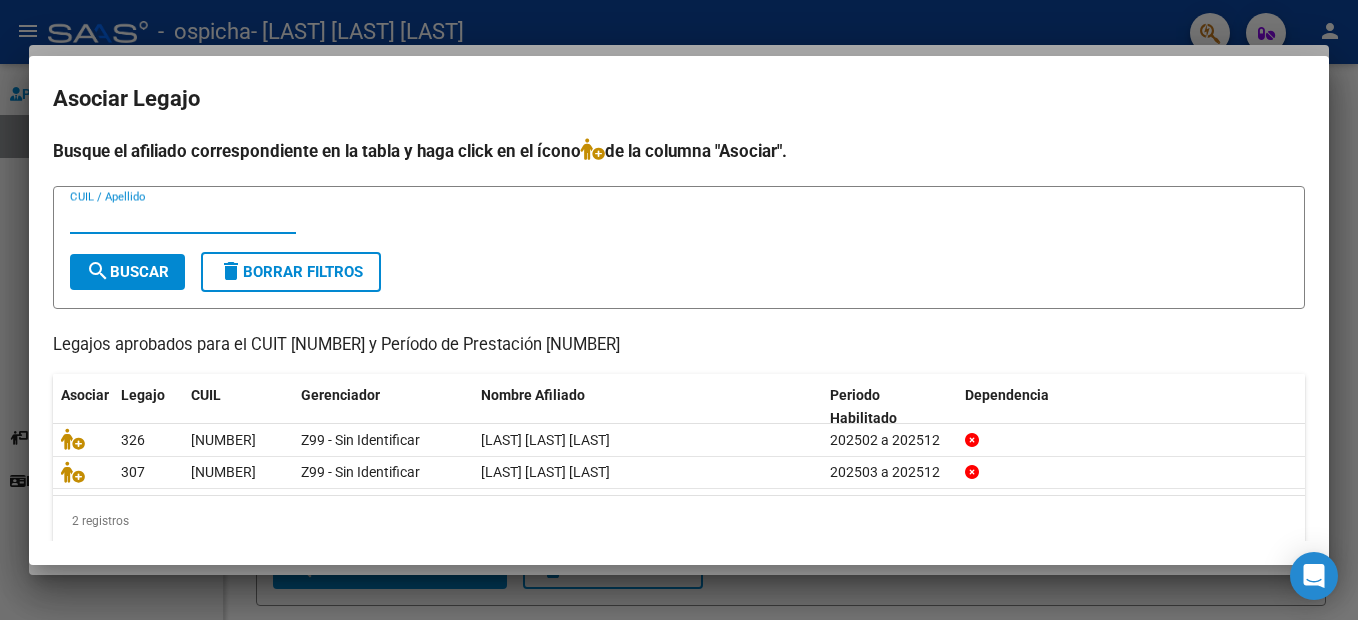 click on "CUIL / Apellido" at bounding box center [183, 218] 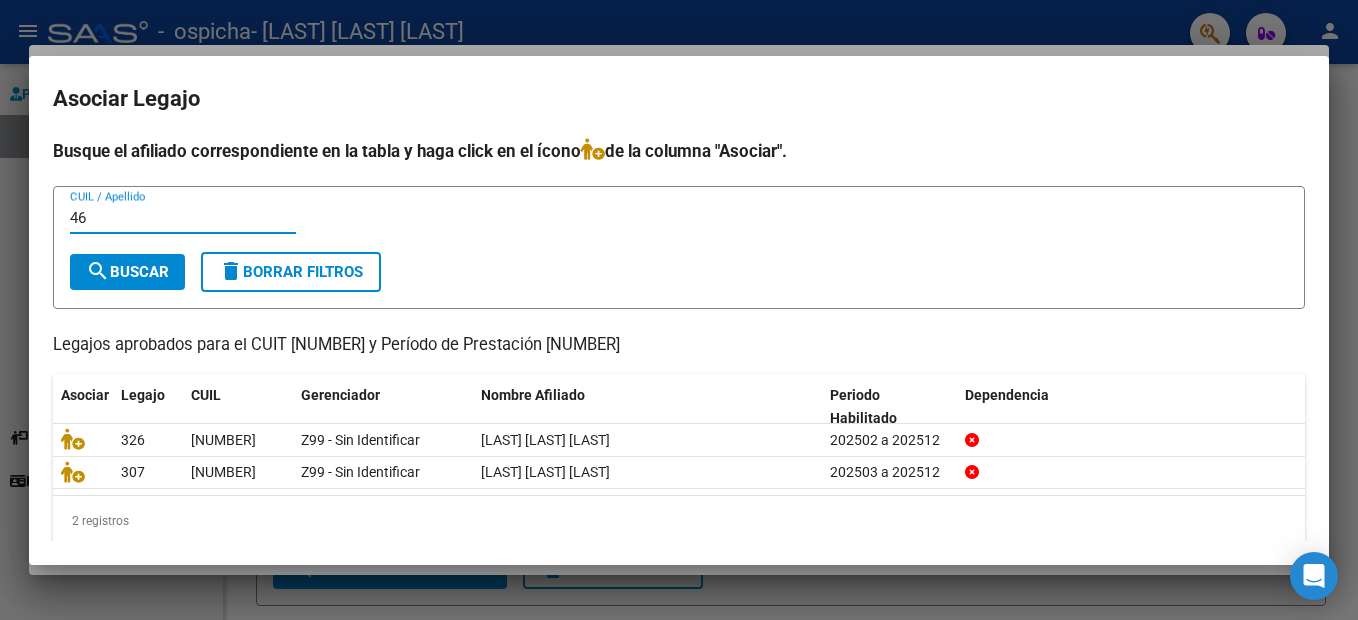 type on "4" 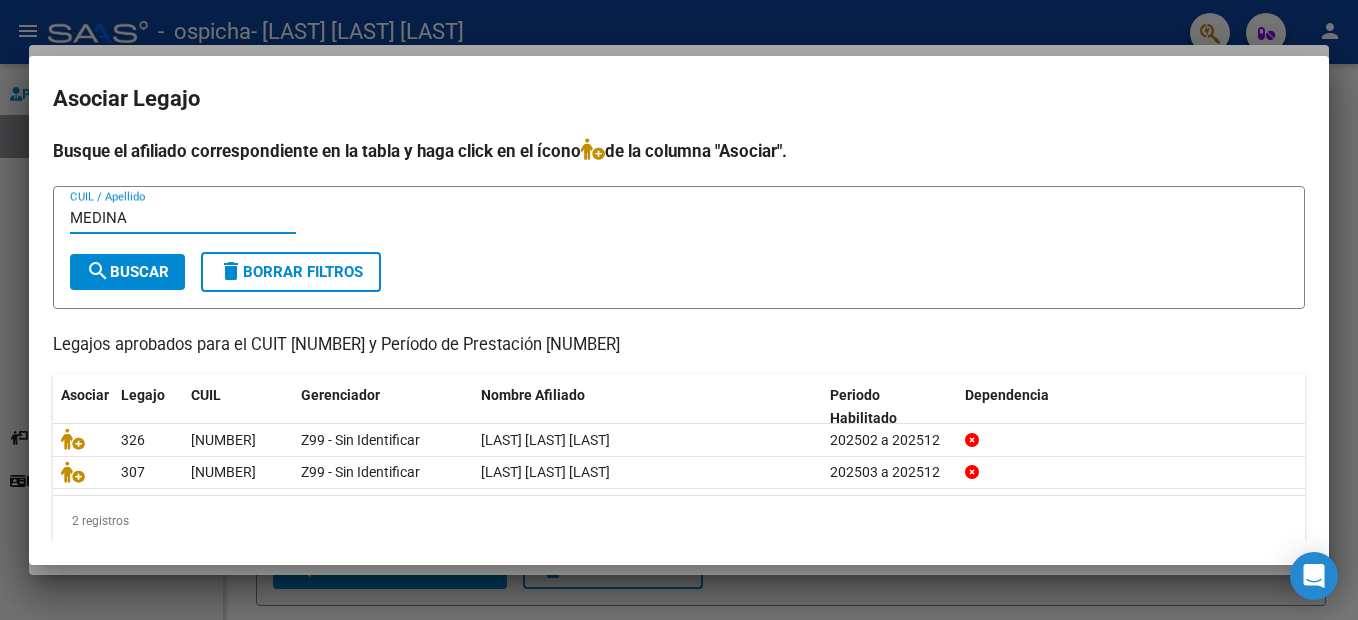 type on "MEDINA" 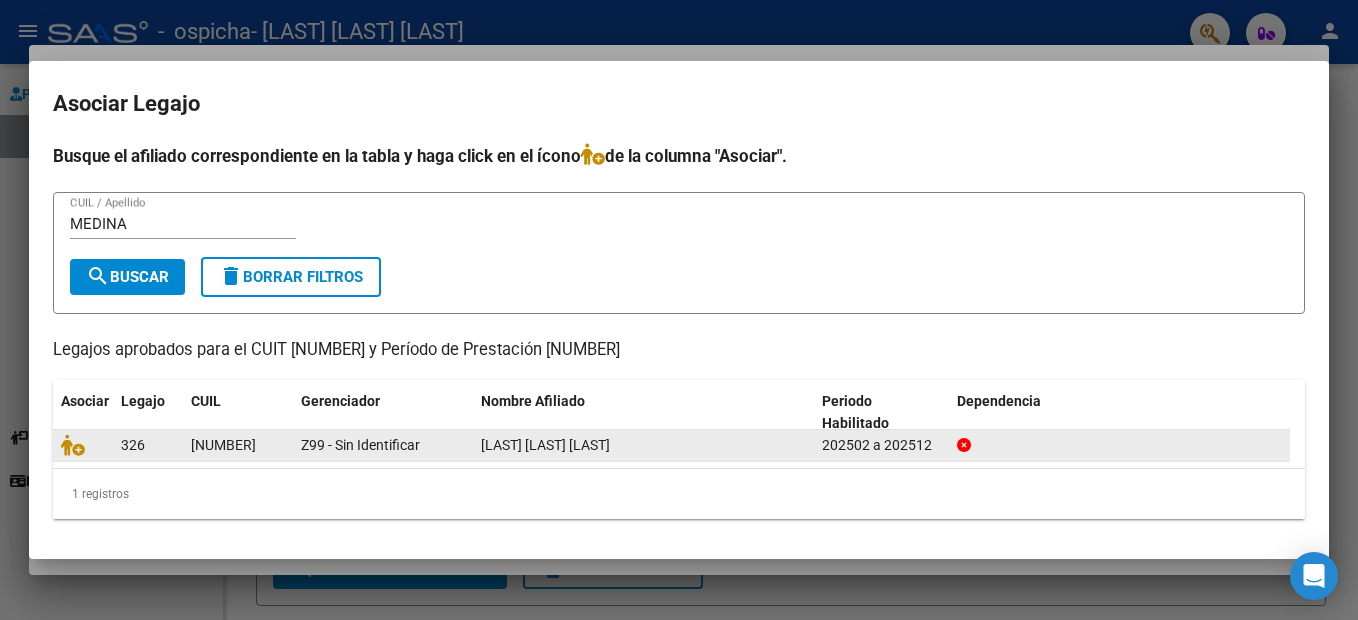 click on "[LAST] [LAST] [LAST]" 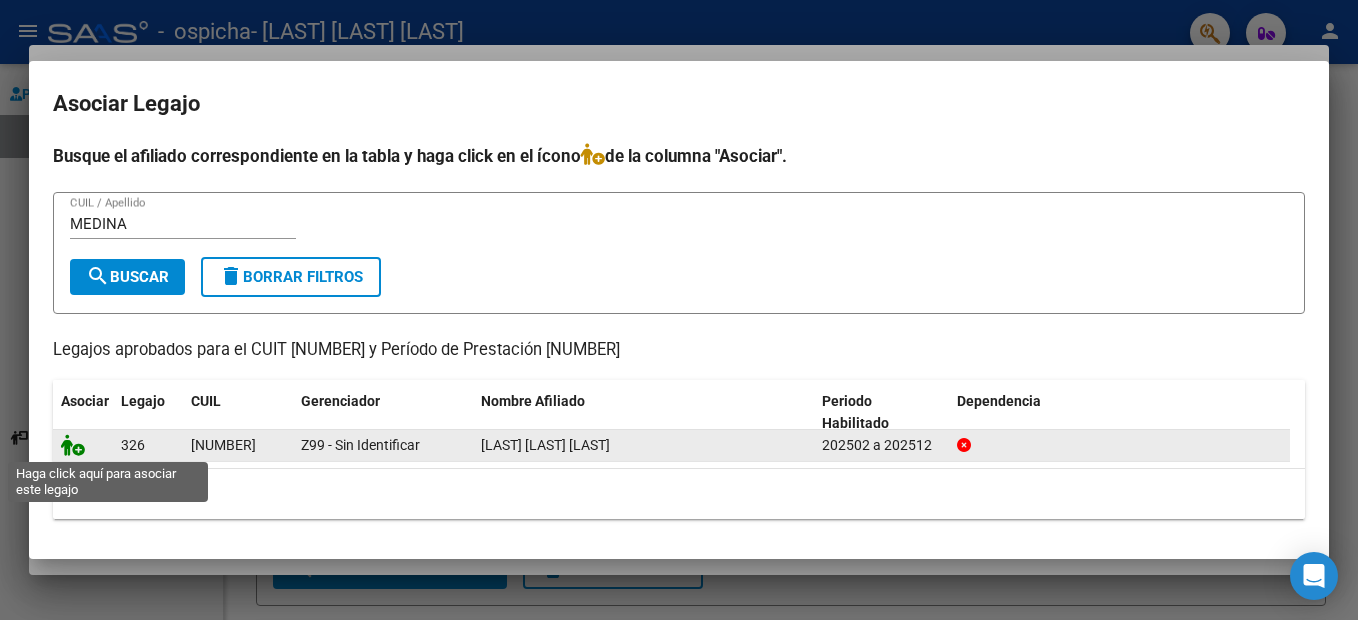 click 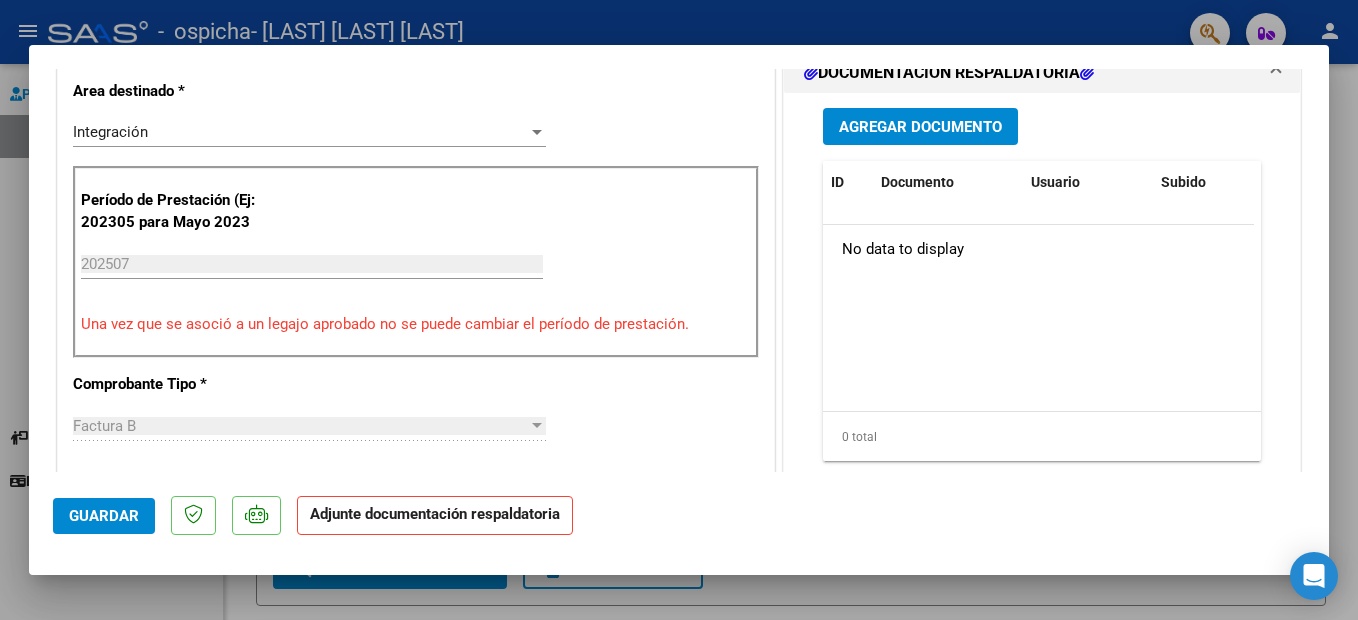 scroll, scrollTop: 300, scrollLeft: 0, axis: vertical 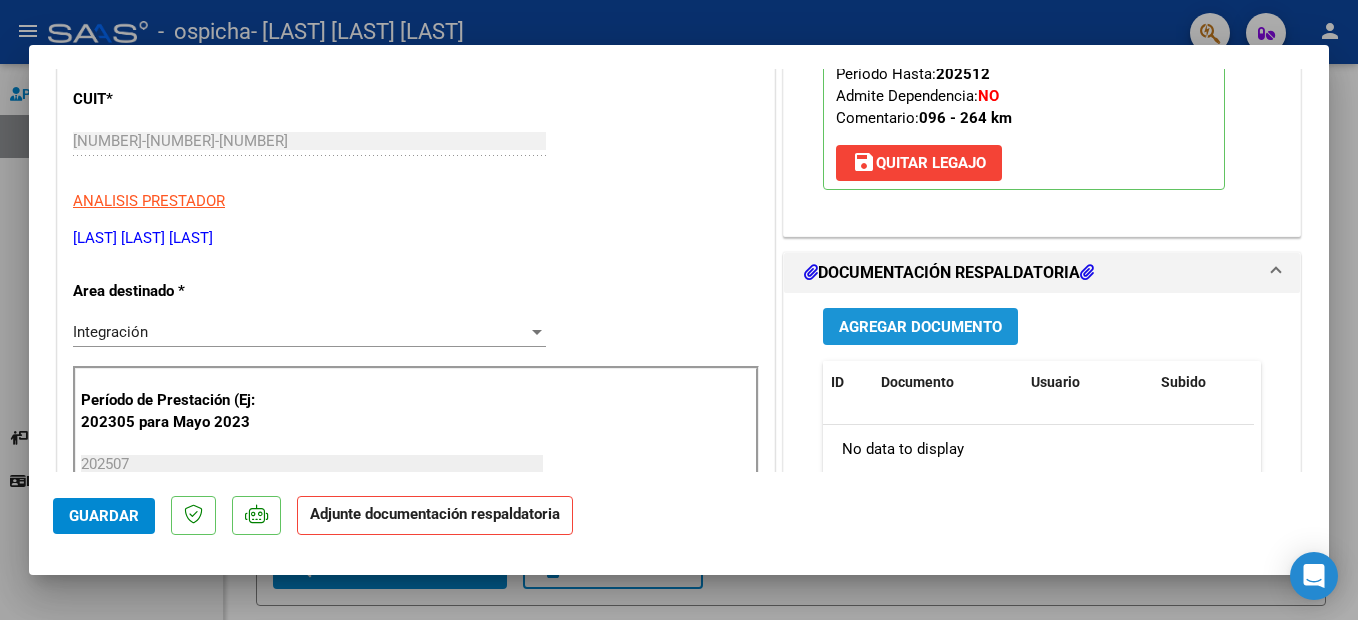 click on "Agregar Documento" at bounding box center (920, 327) 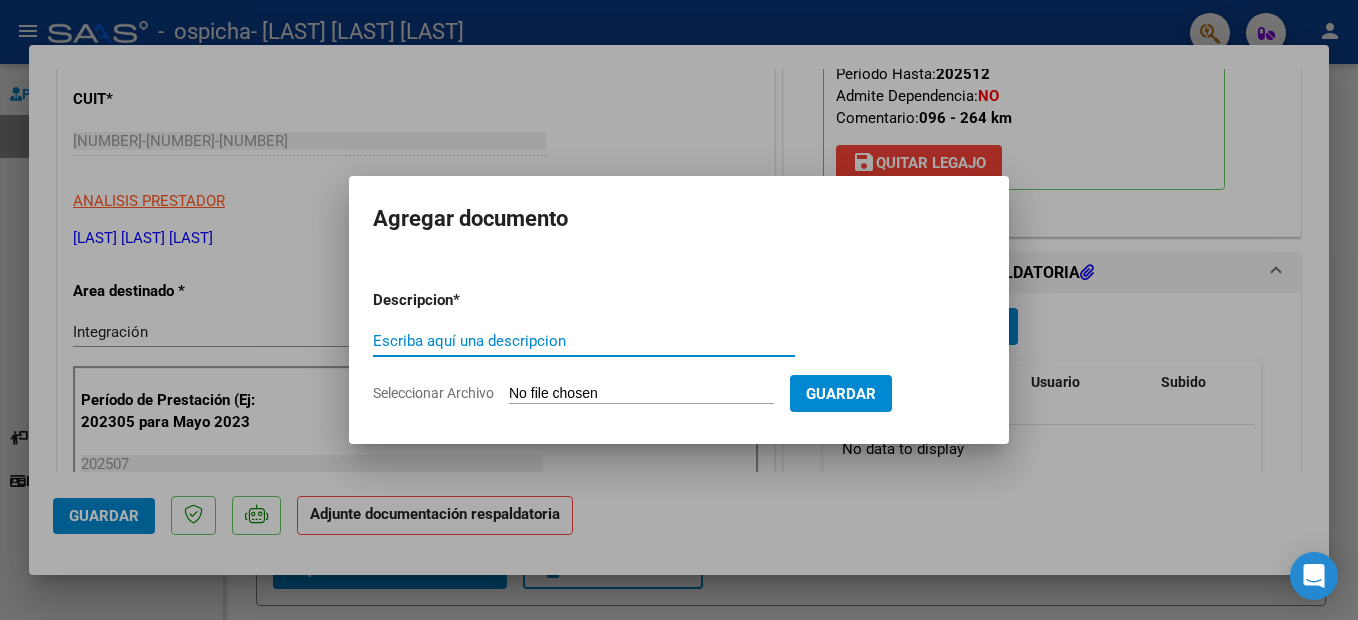 click on "Escriba aquí una descripcion" at bounding box center [584, 341] 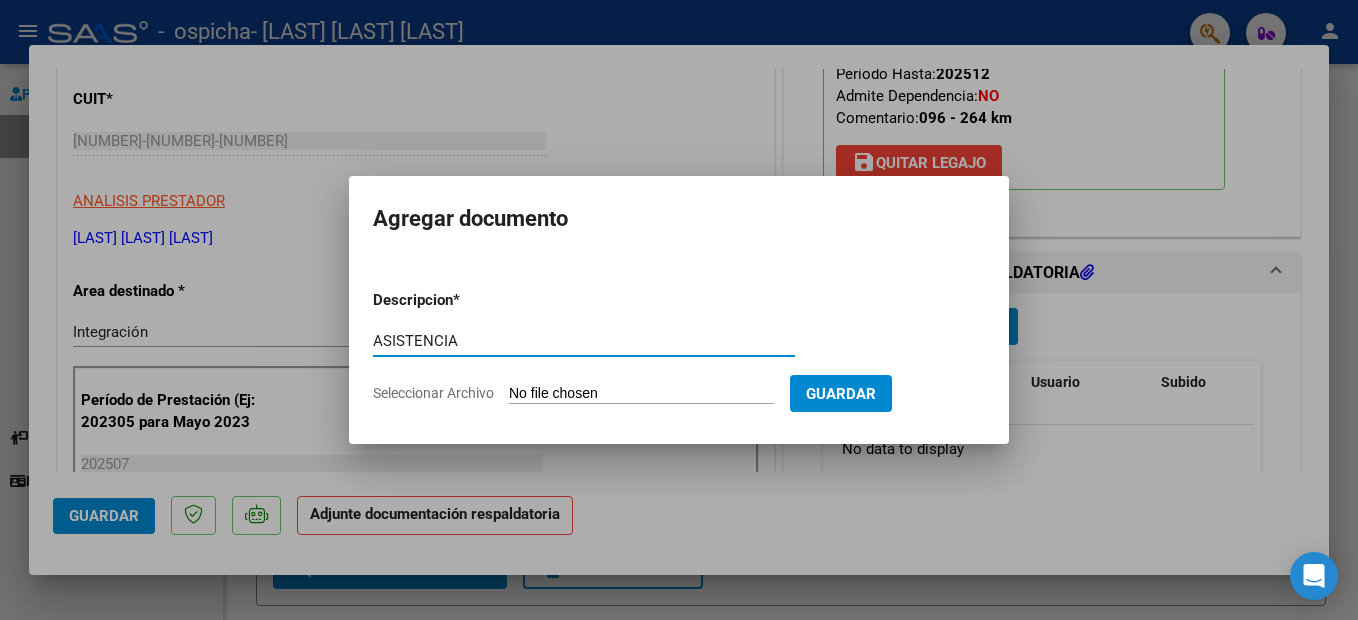 type on "ASISTENCIA" 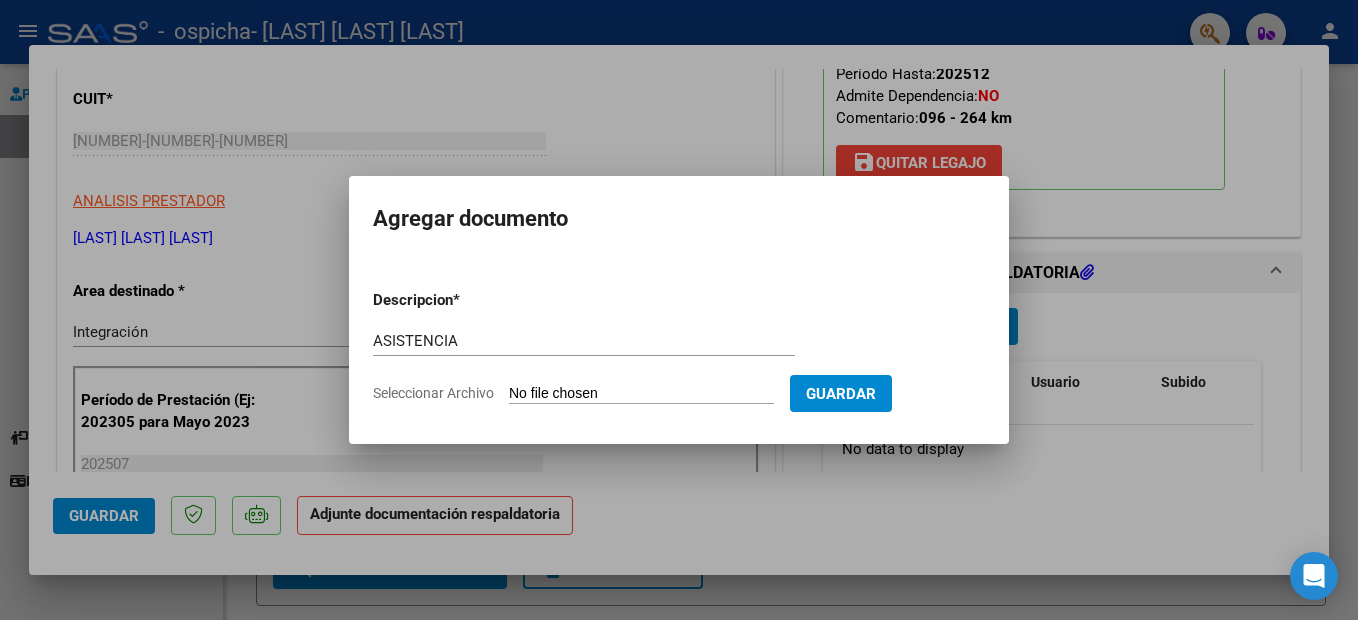 type on "C:\fakepath\[FILENAME] [MONTH].pdf" 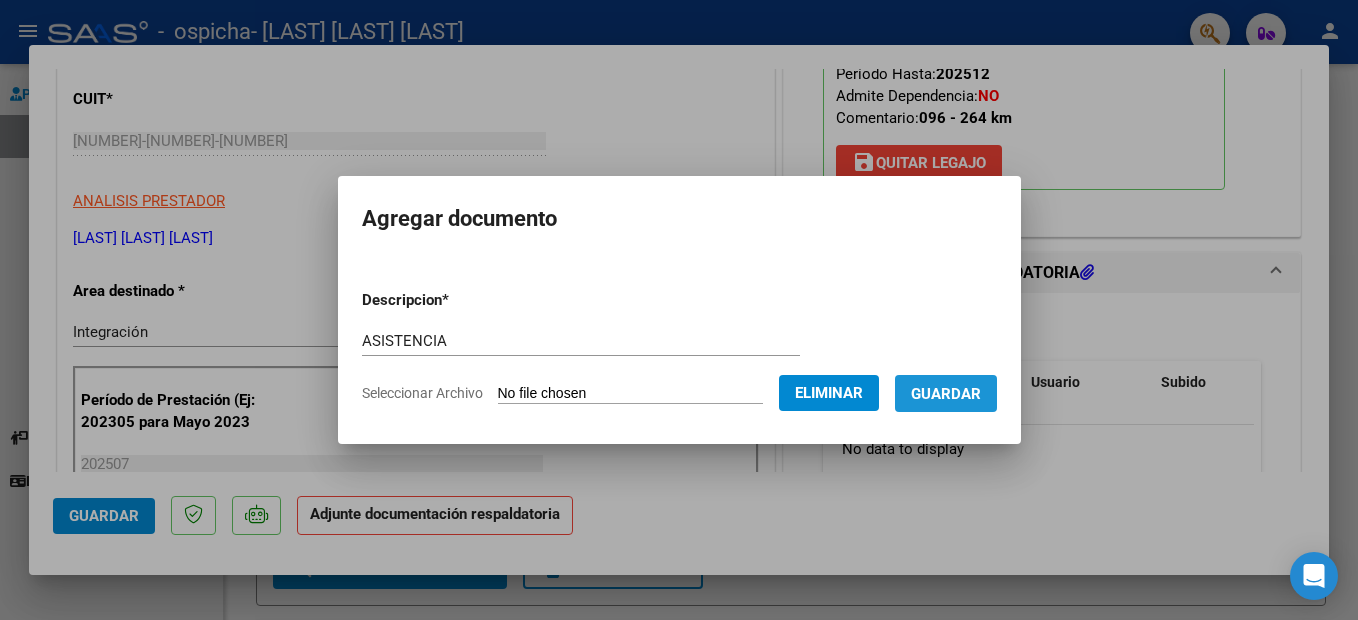 click on "Guardar" at bounding box center [946, 394] 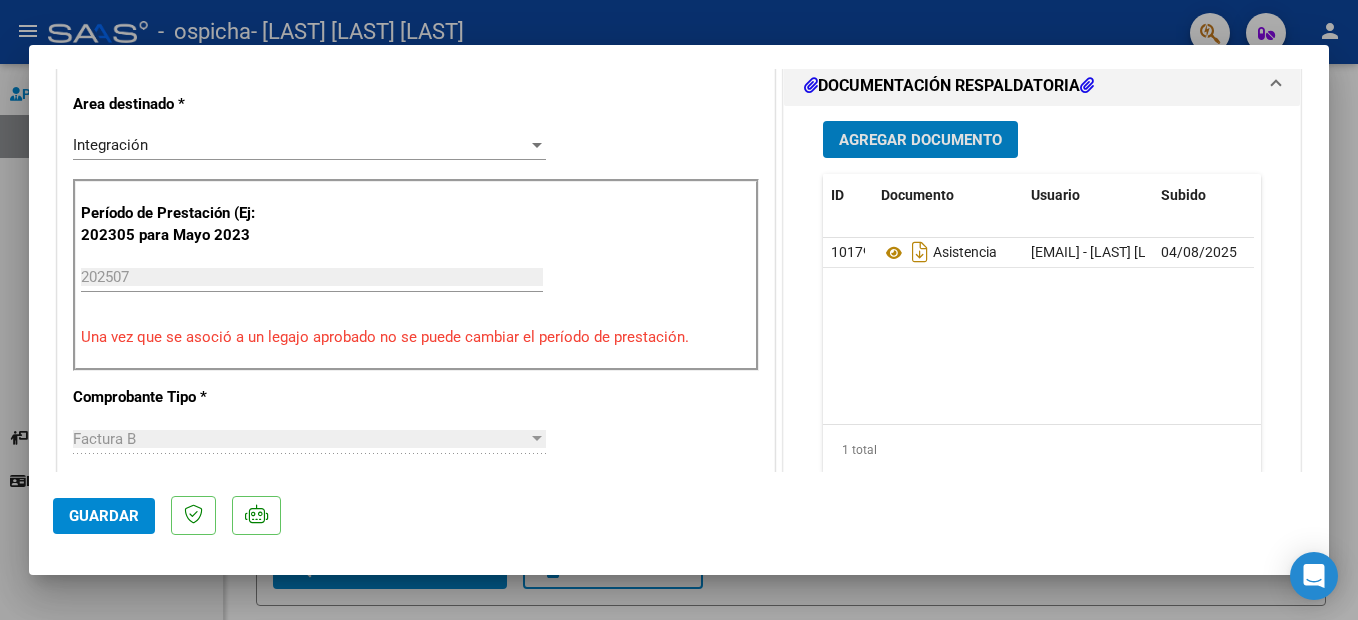 scroll, scrollTop: 87, scrollLeft: 0, axis: vertical 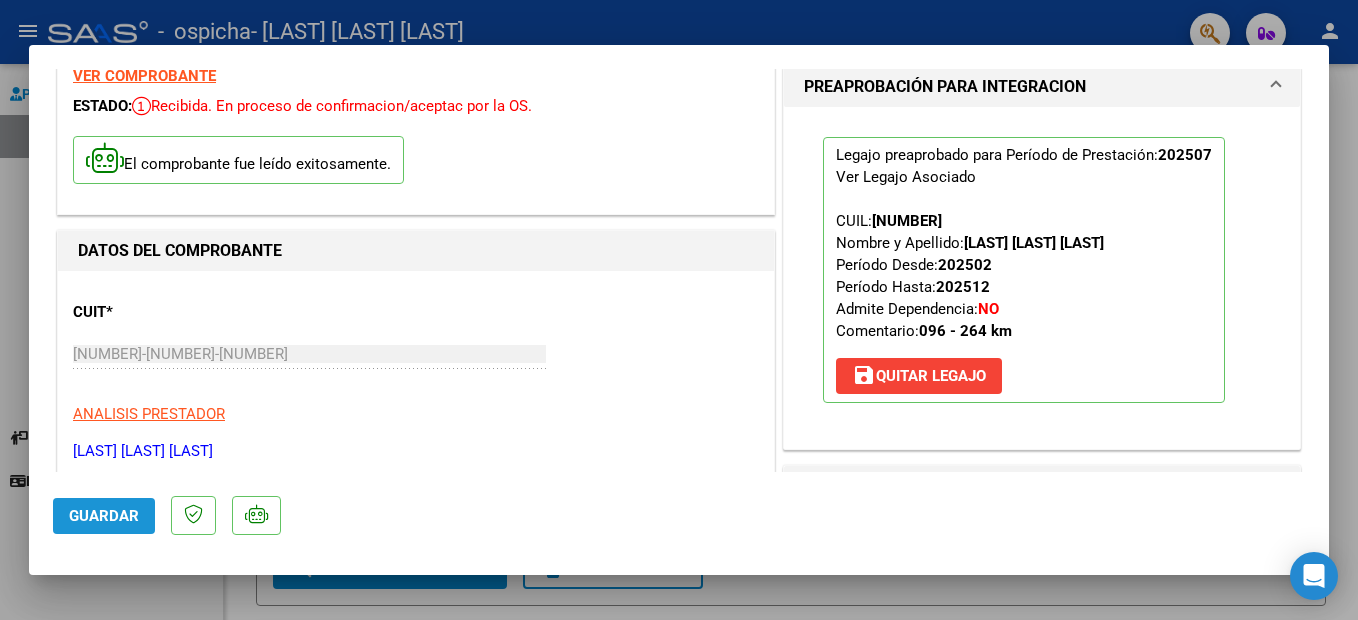 click on "Guardar" 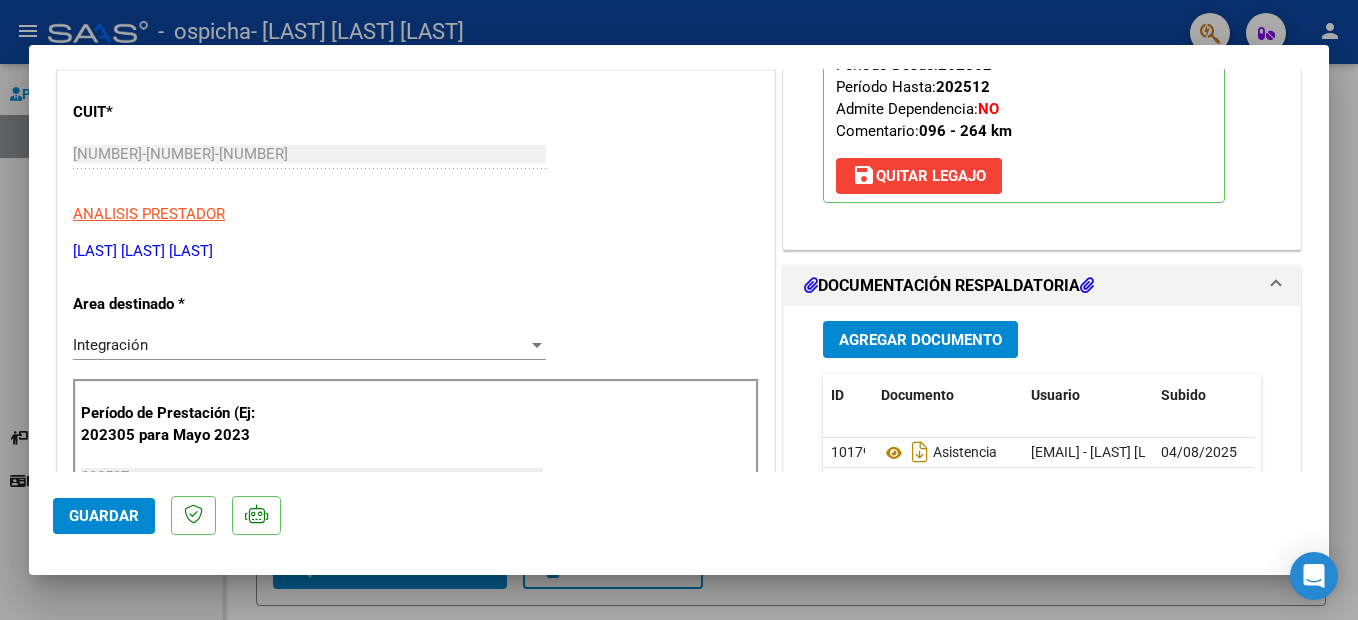 scroll, scrollTop: 0, scrollLeft: 0, axis: both 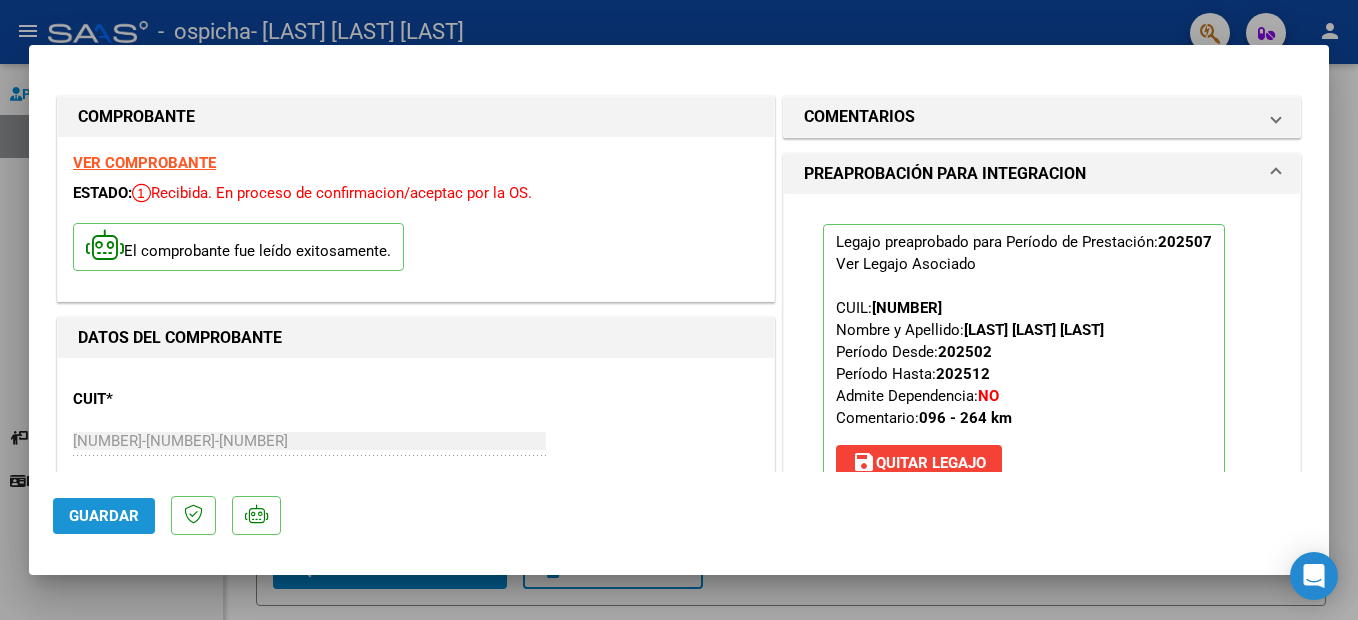 click on "Guardar" 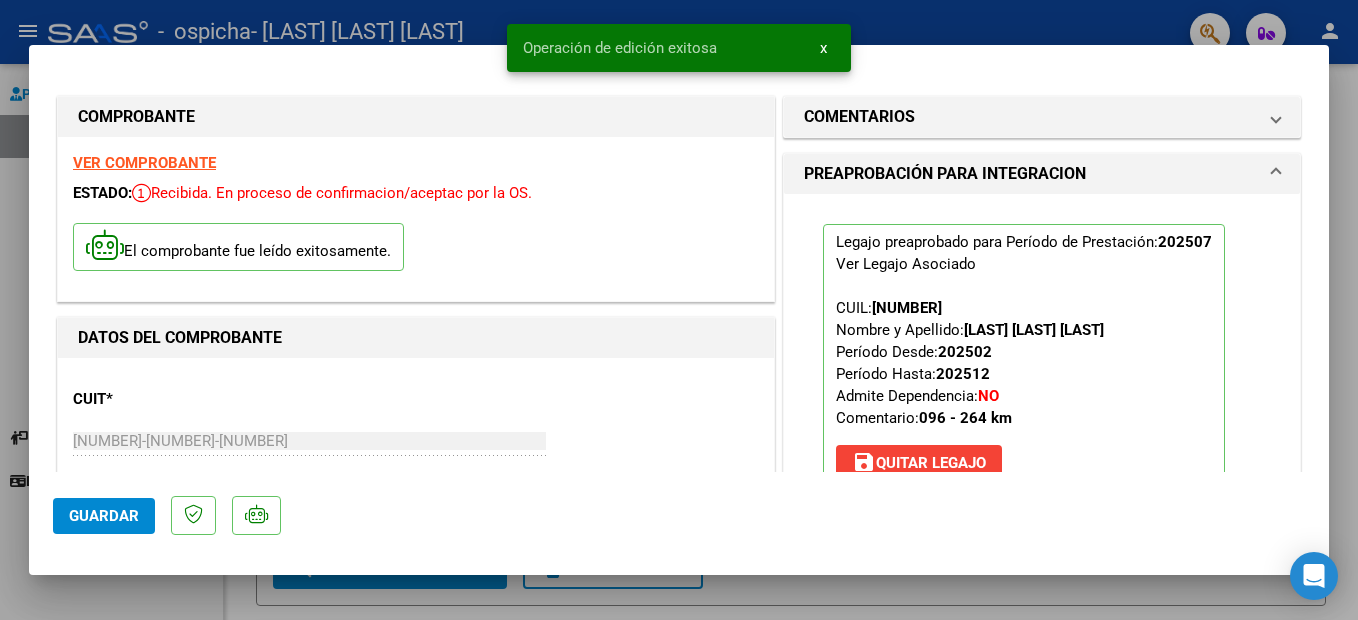click at bounding box center (679, 310) 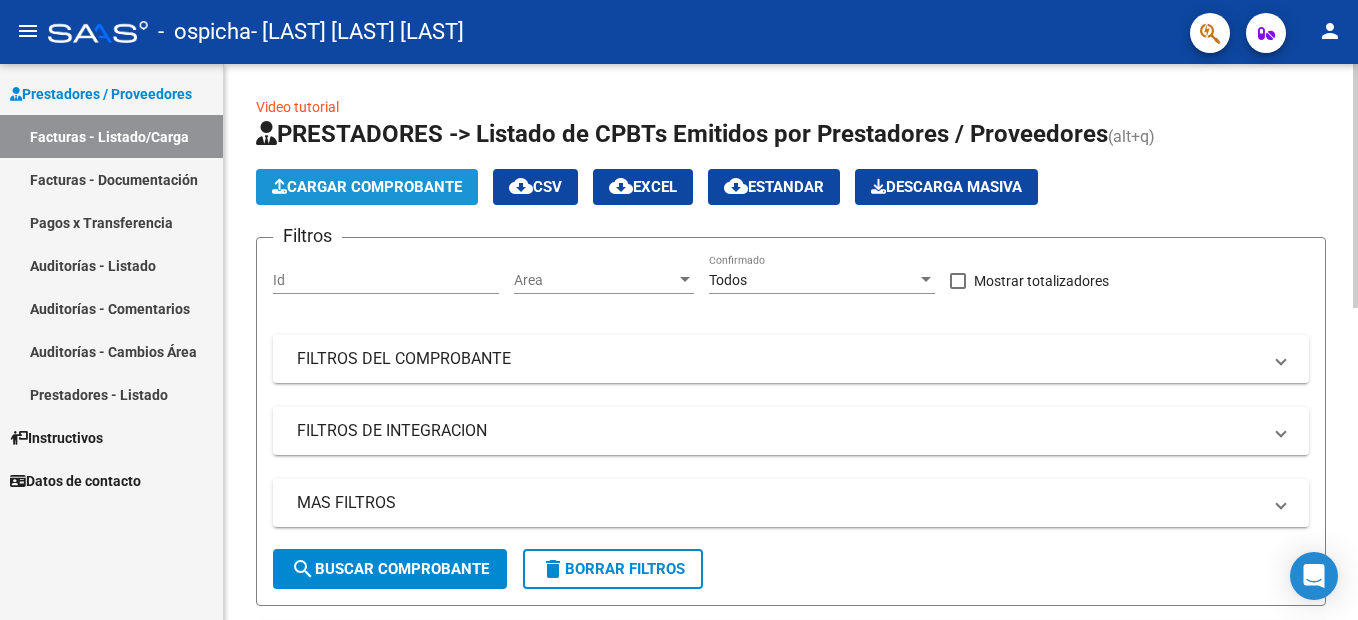 click on "Cargar Comprobante" 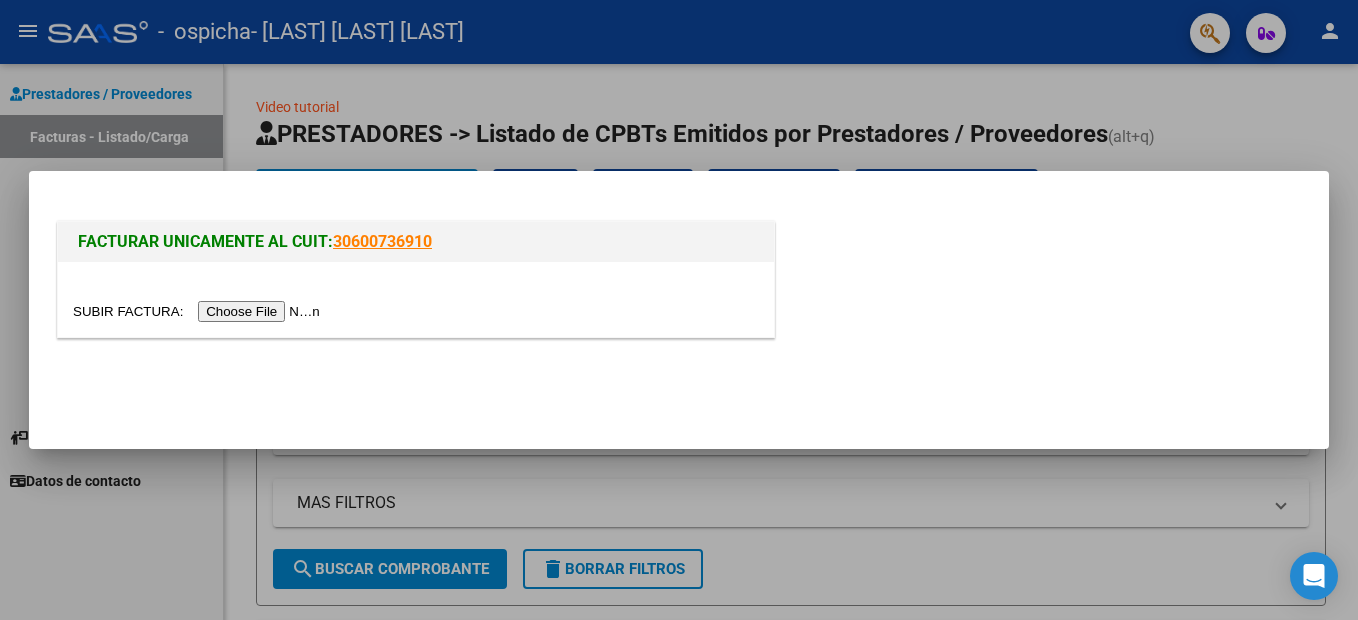 click at bounding box center (199, 311) 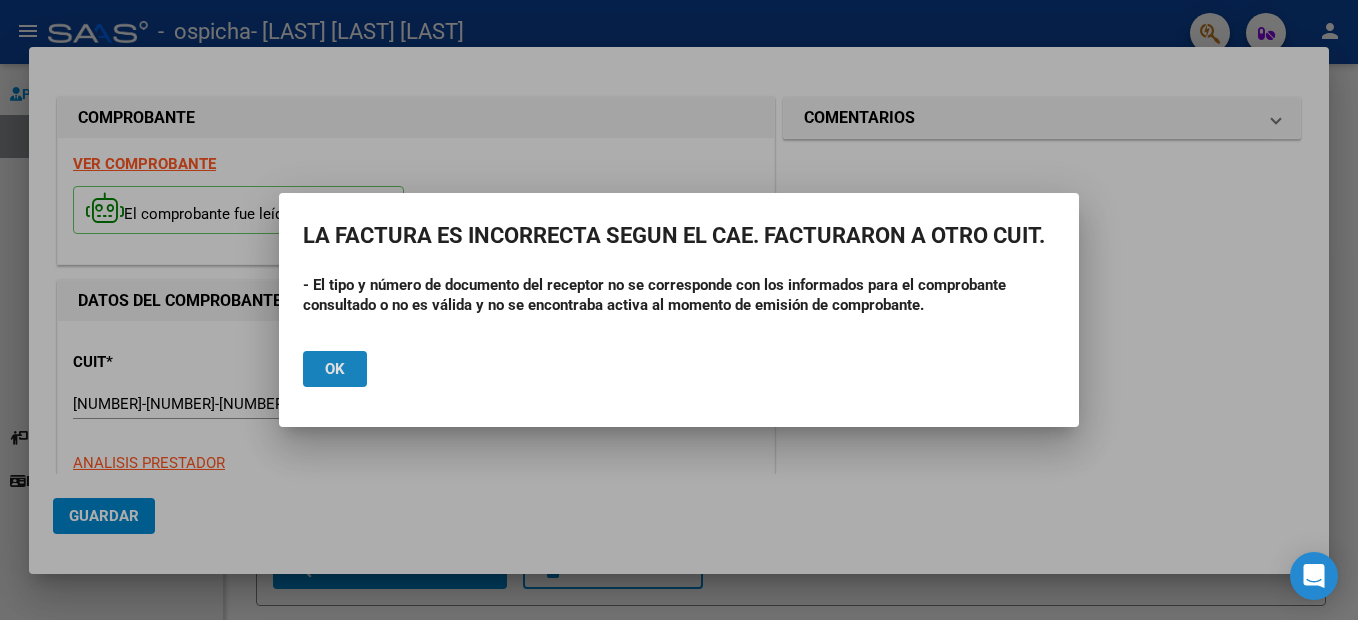 click on "Ok" 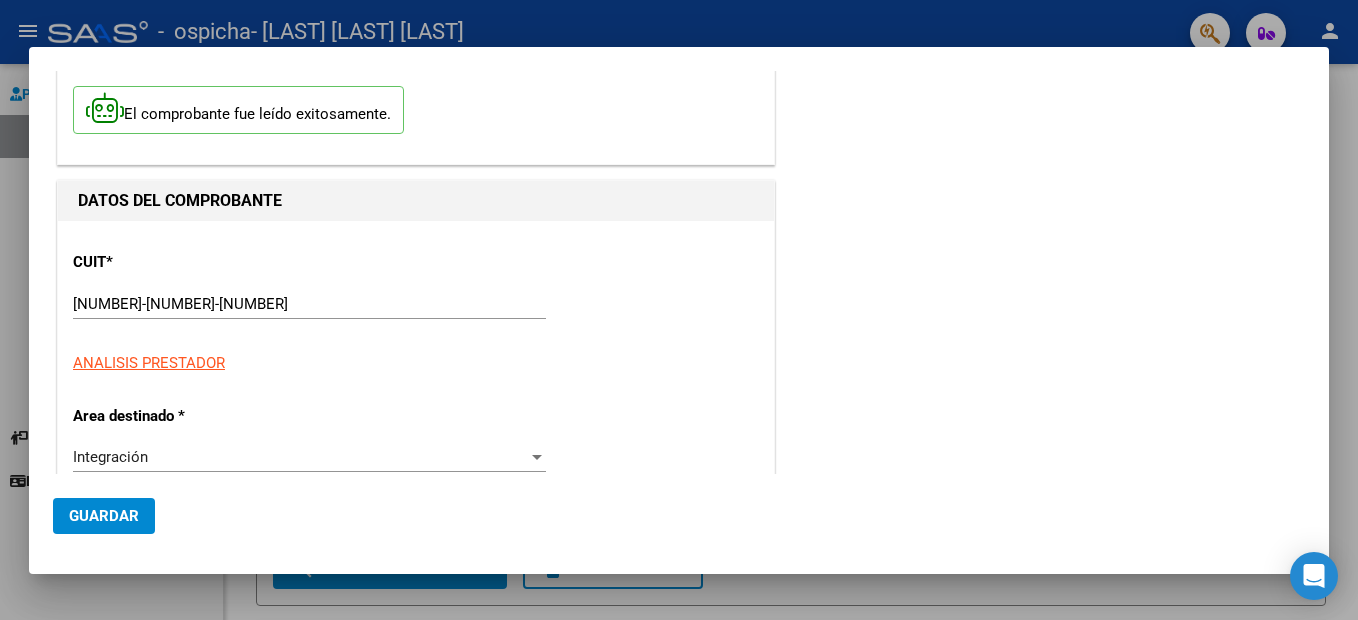 scroll, scrollTop: 0, scrollLeft: 0, axis: both 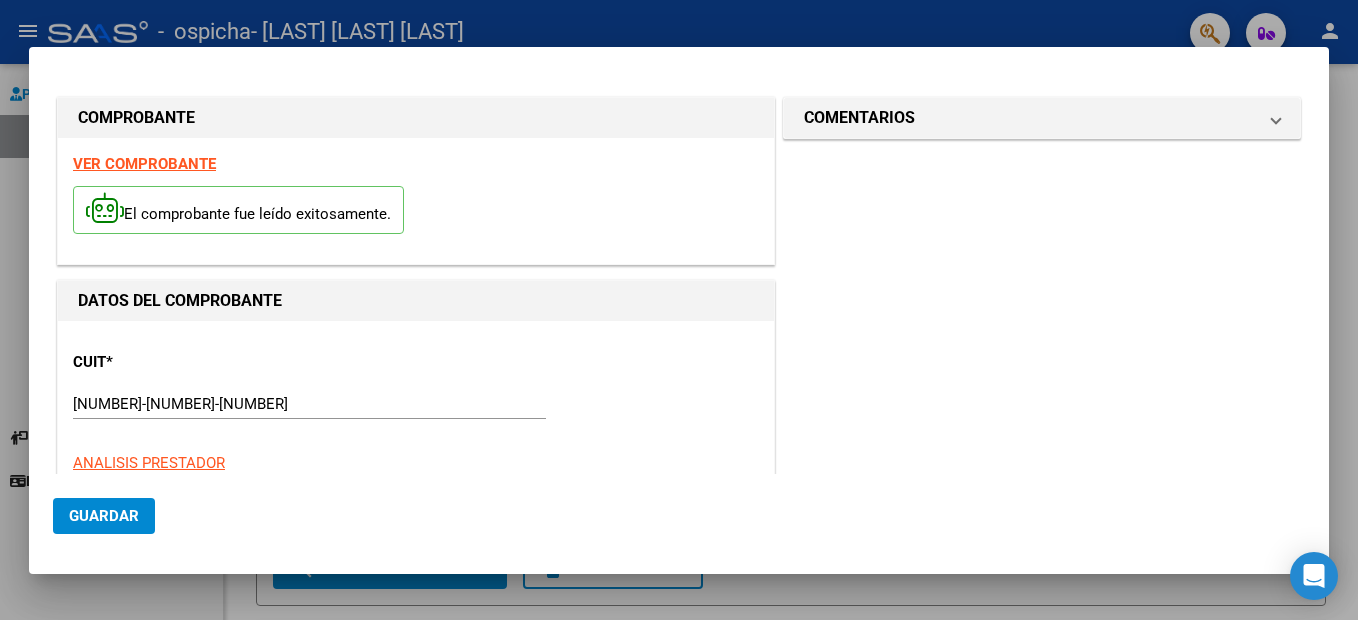 click on "VER COMPROBANTE" at bounding box center [144, 164] 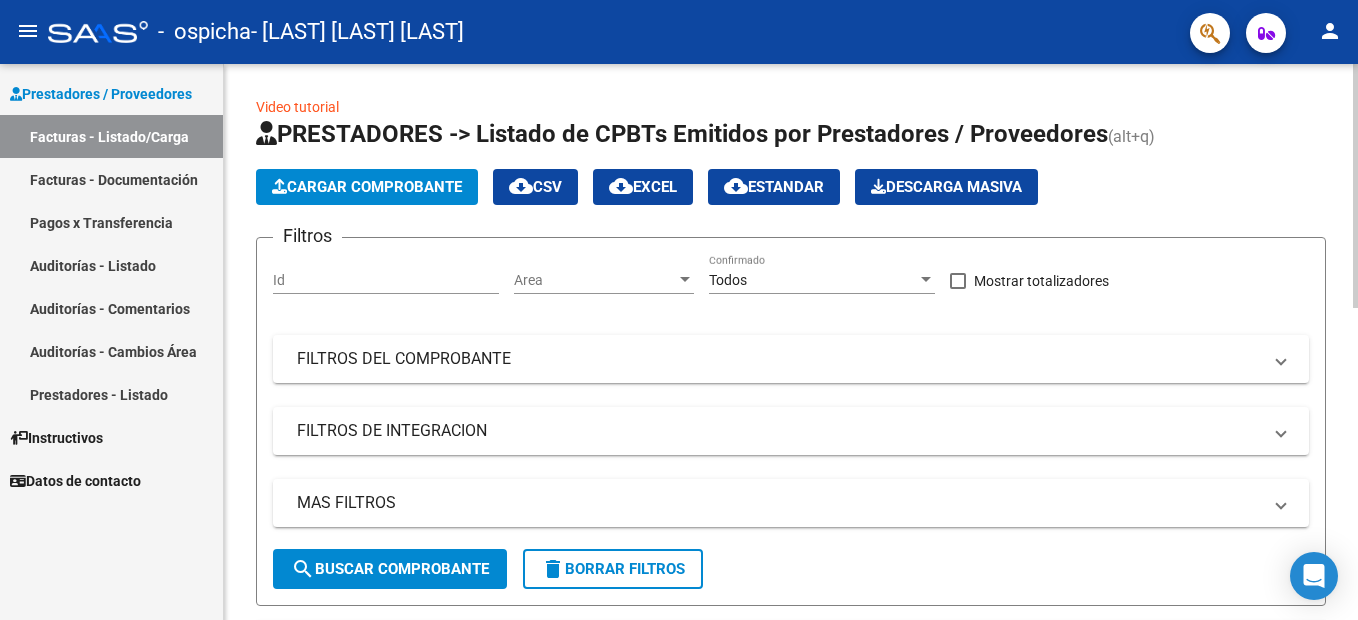 click on "Cargar Comprobante" 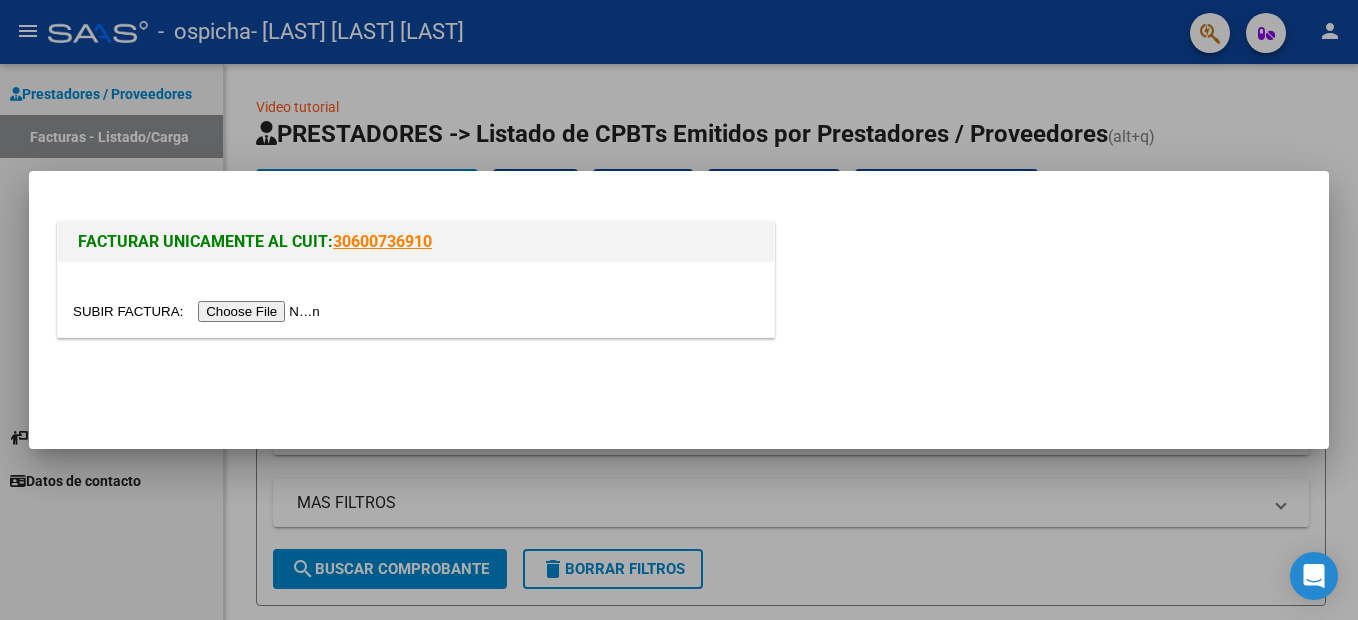 click at bounding box center (199, 311) 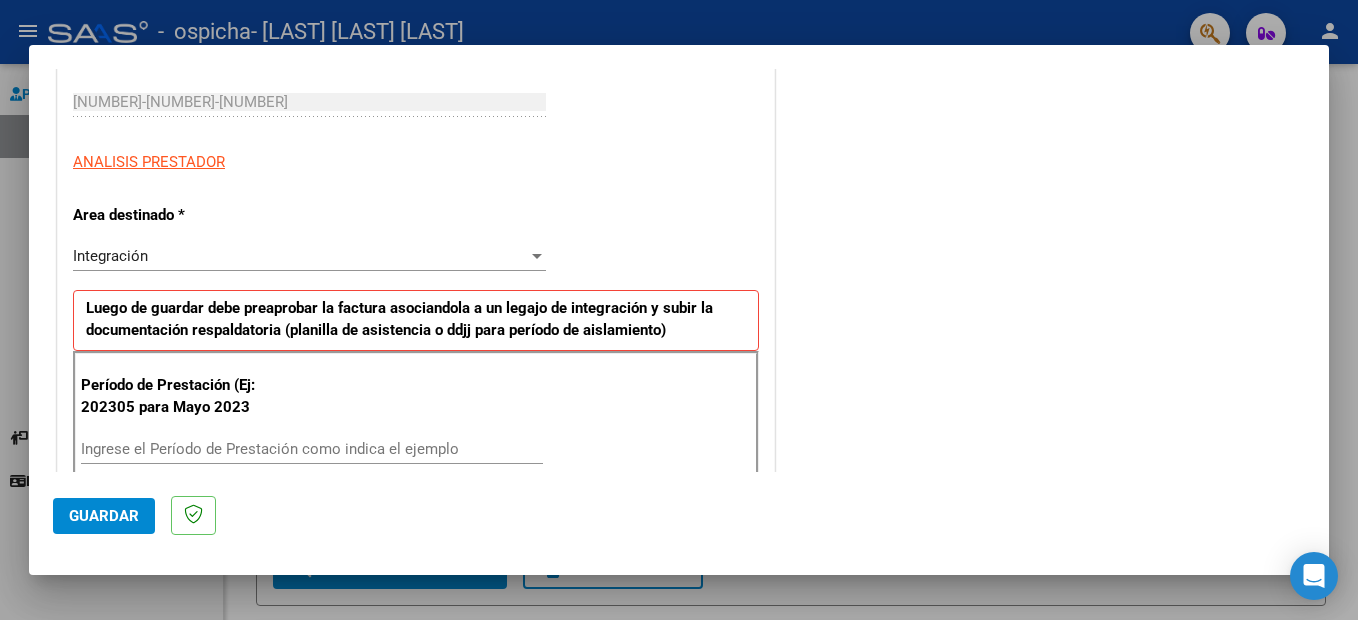scroll, scrollTop: 400, scrollLeft: 0, axis: vertical 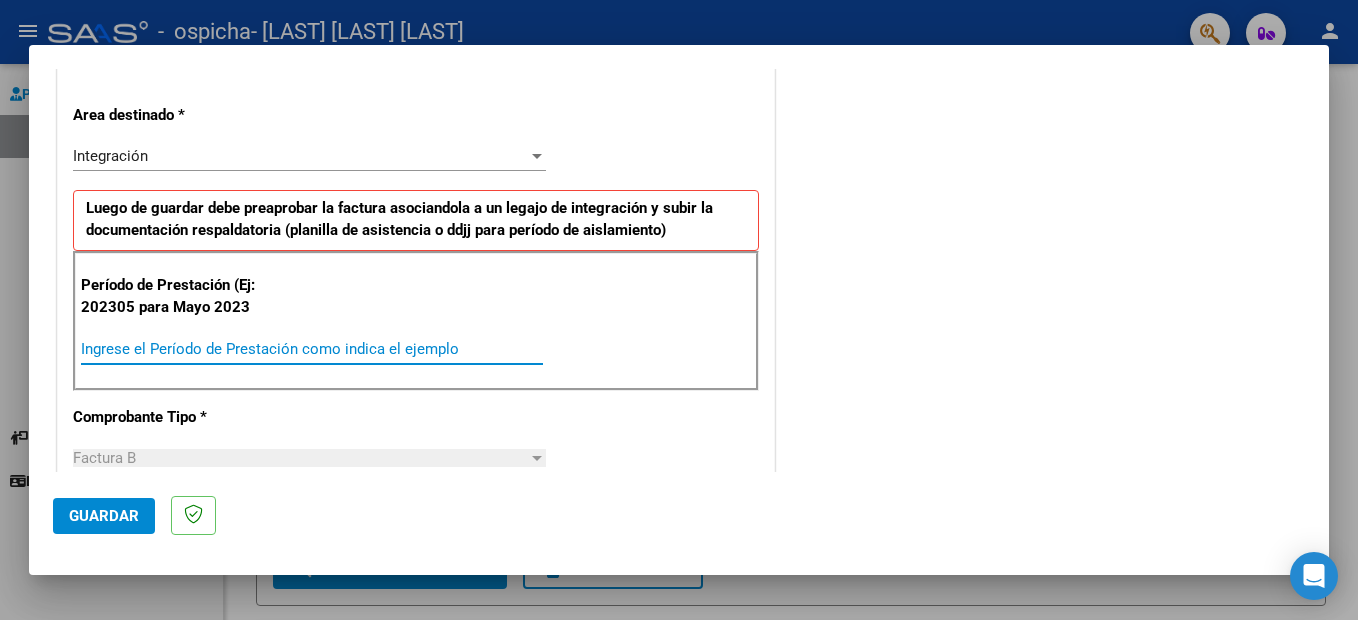 click on "Ingrese el Período de Prestación como indica el ejemplo" at bounding box center (312, 349) 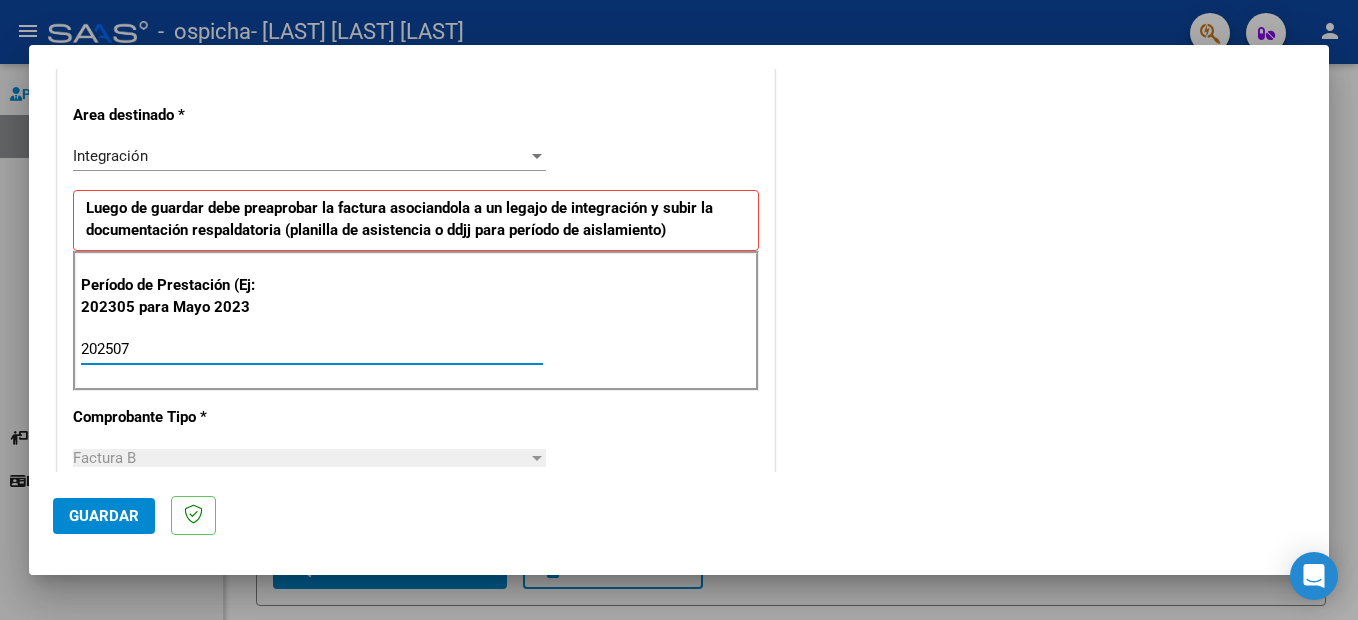 type on "202507" 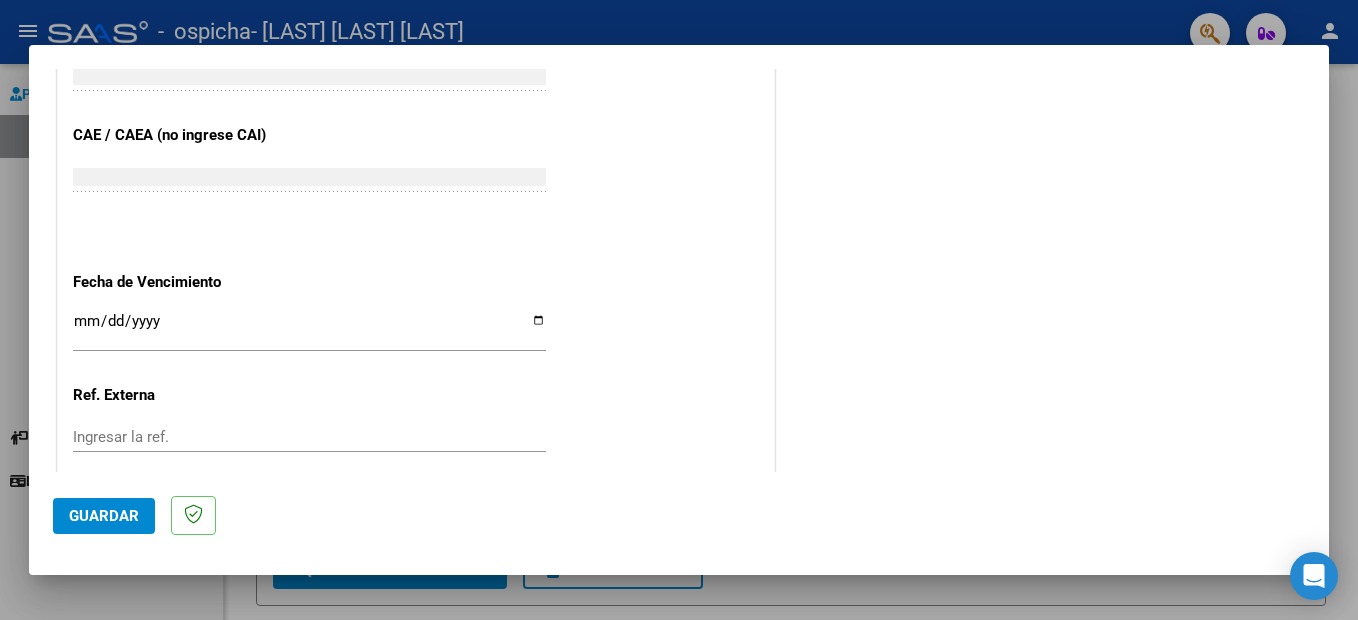 scroll, scrollTop: 1300, scrollLeft: 0, axis: vertical 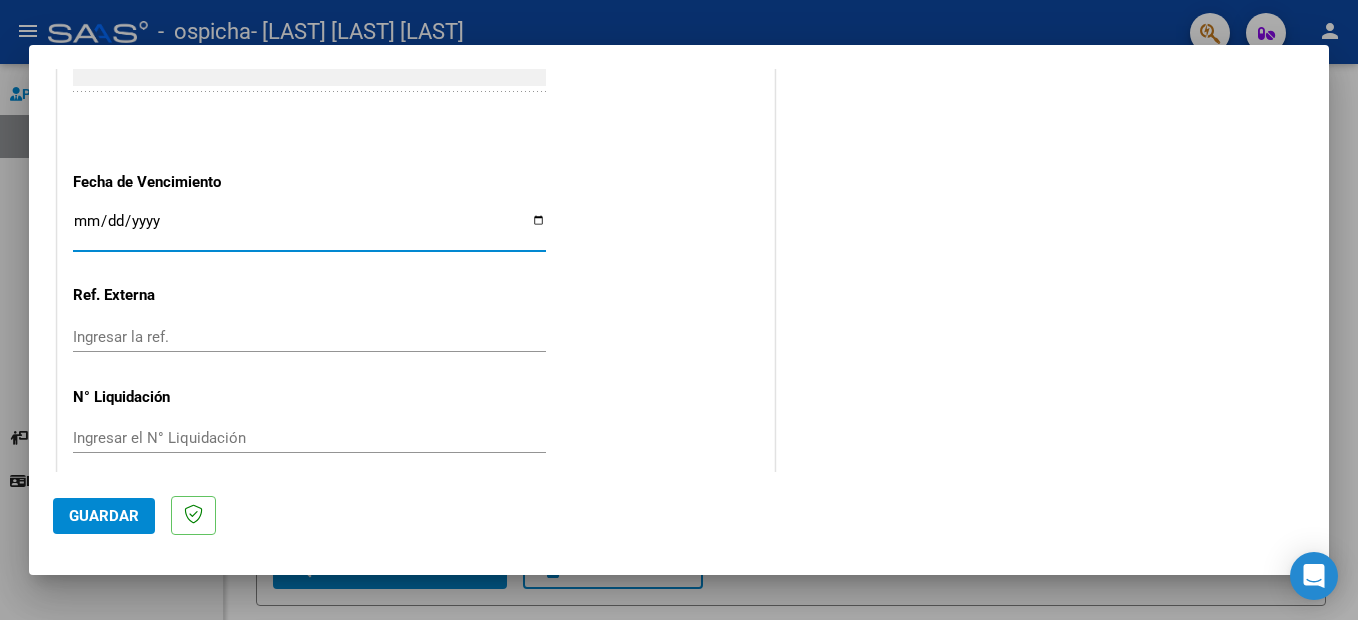 click on "Ingresar la fecha" at bounding box center (309, 229) 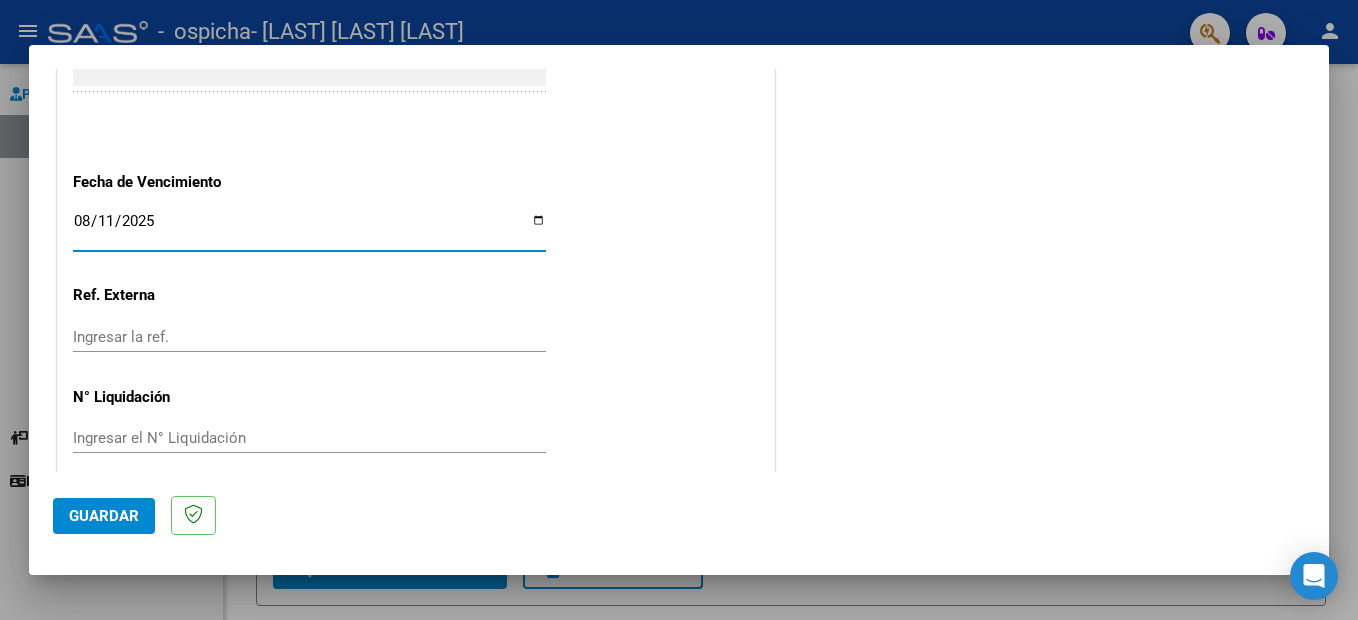 type on "2025-08-11" 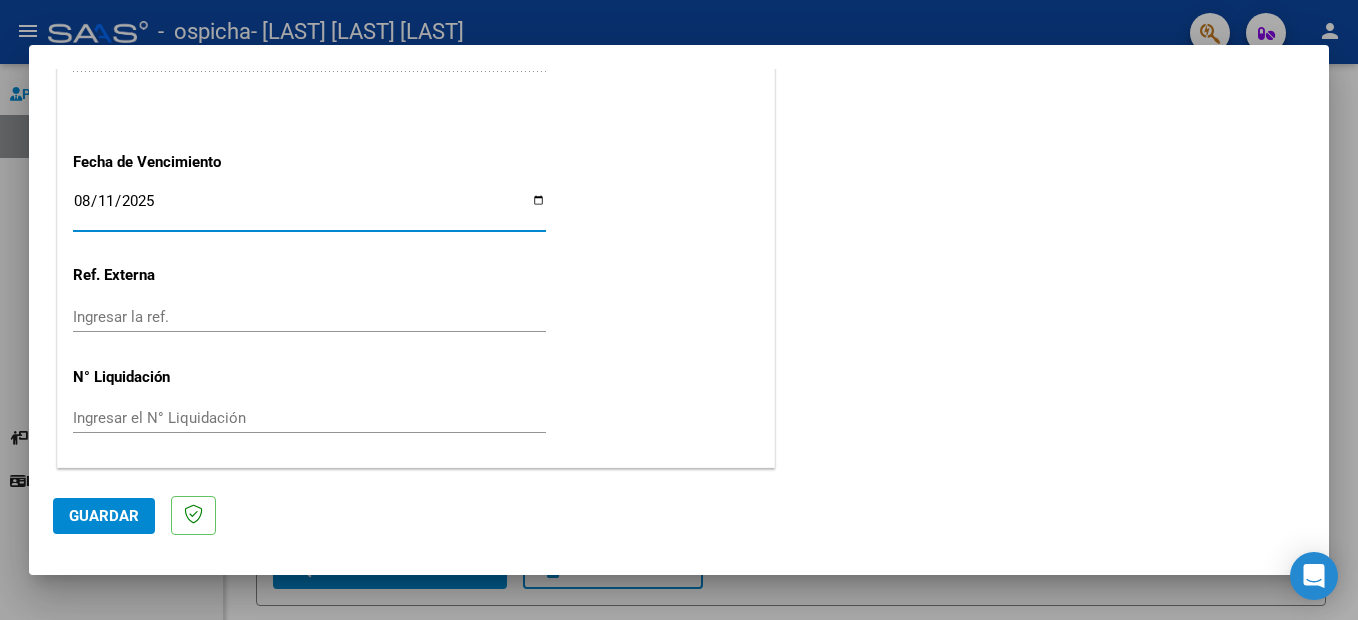 click on "Guardar" 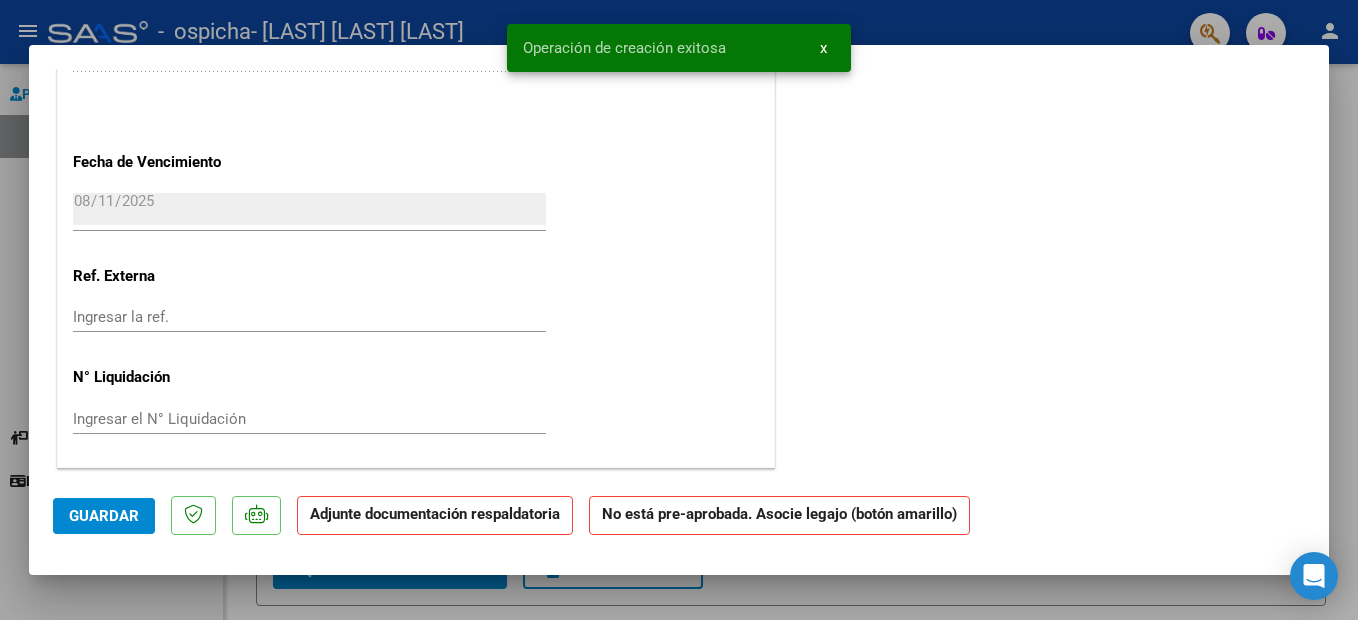 scroll, scrollTop: 0, scrollLeft: 0, axis: both 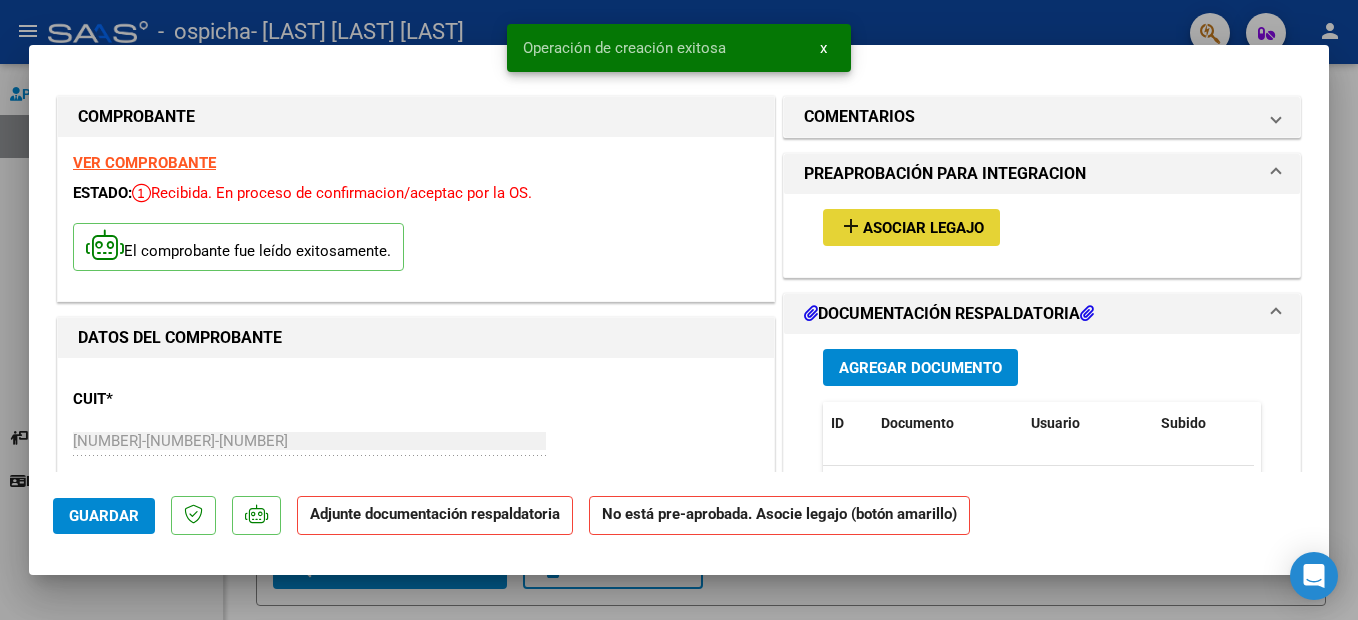 click on "Asociar Legajo" at bounding box center (923, 228) 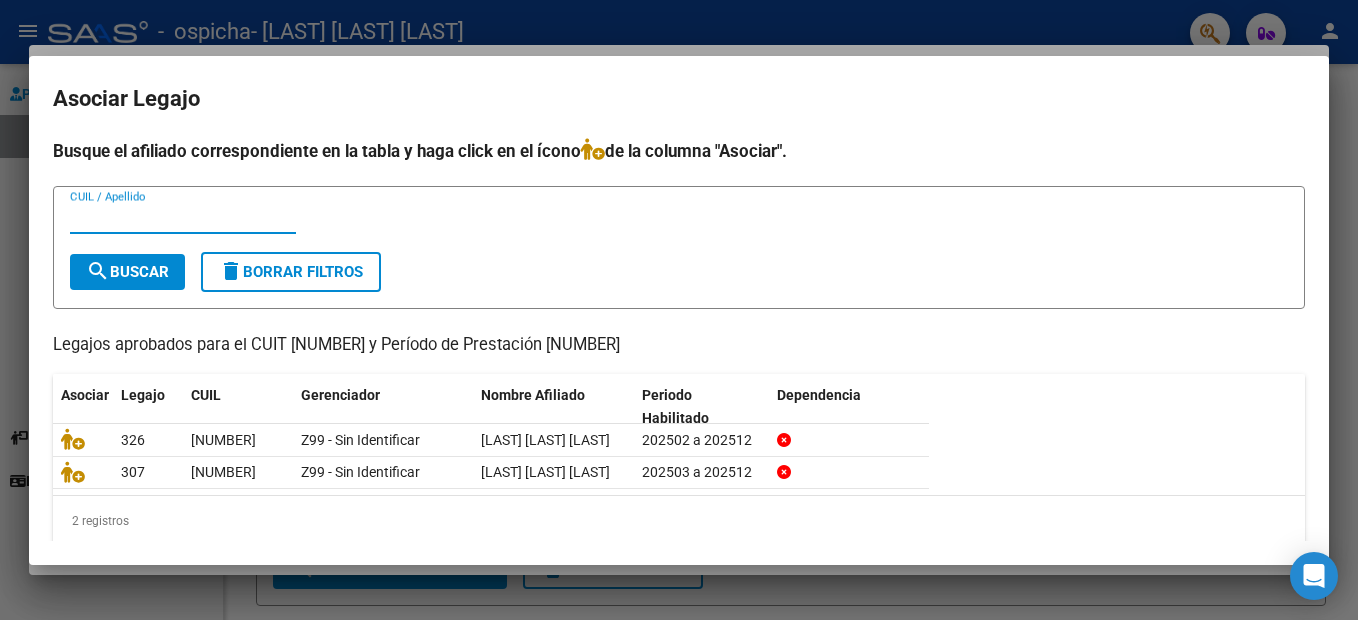 click on "CUIL / Apellido" at bounding box center (183, 218) 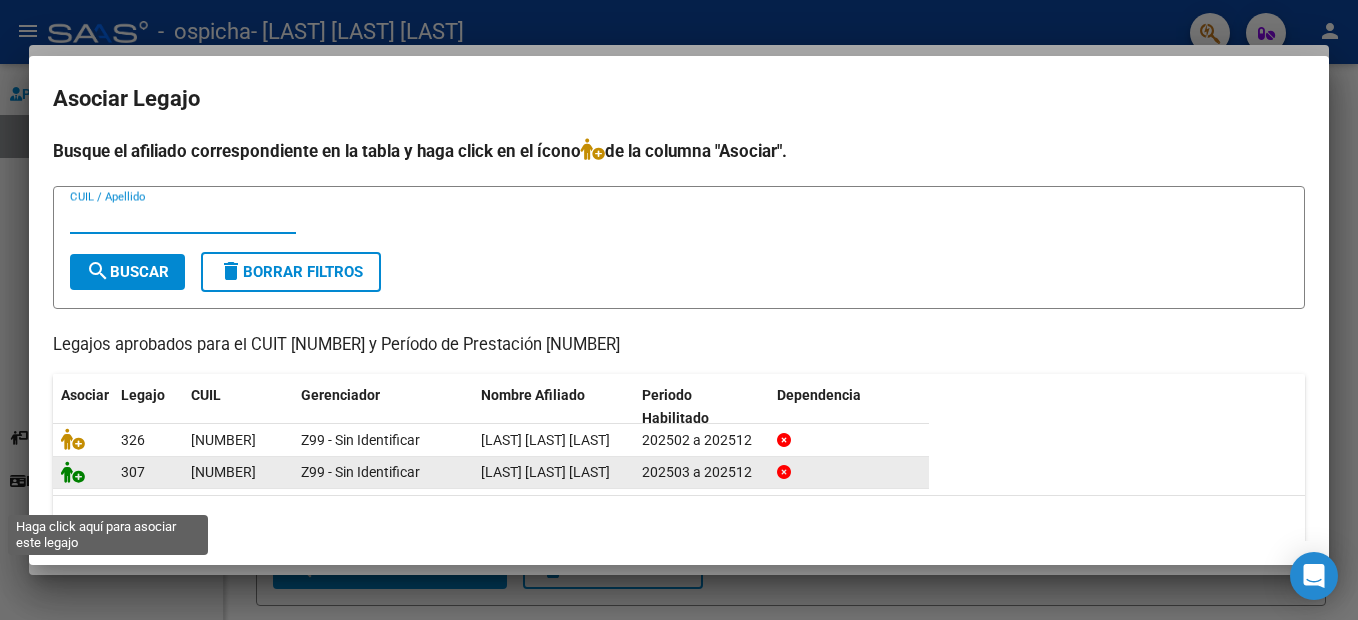 click 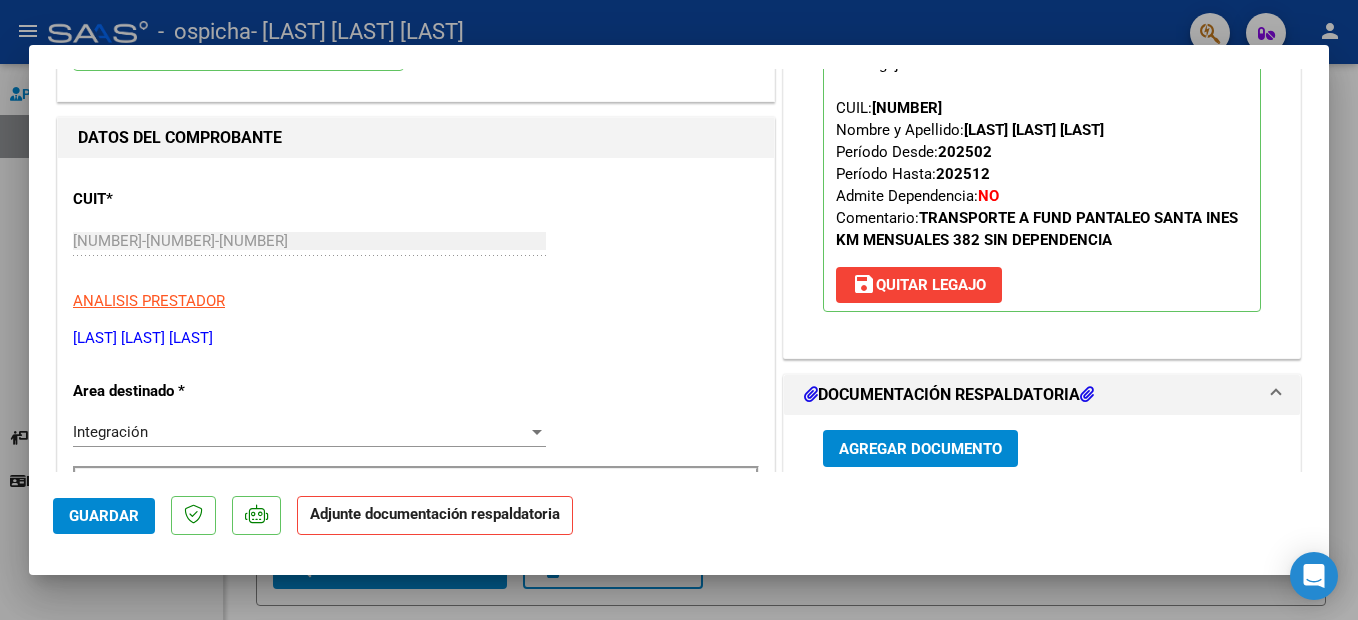 scroll, scrollTop: 300, scrollLeft: 0, axis: vertical 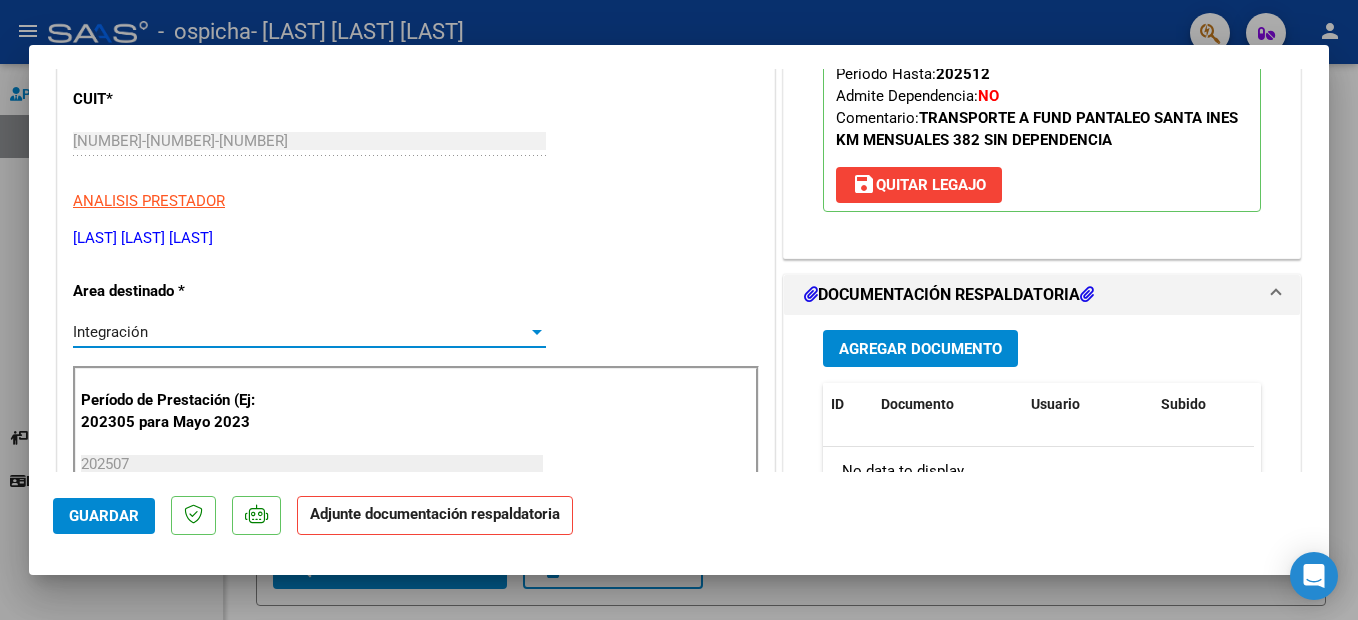 click at bounding box center (537, 332) 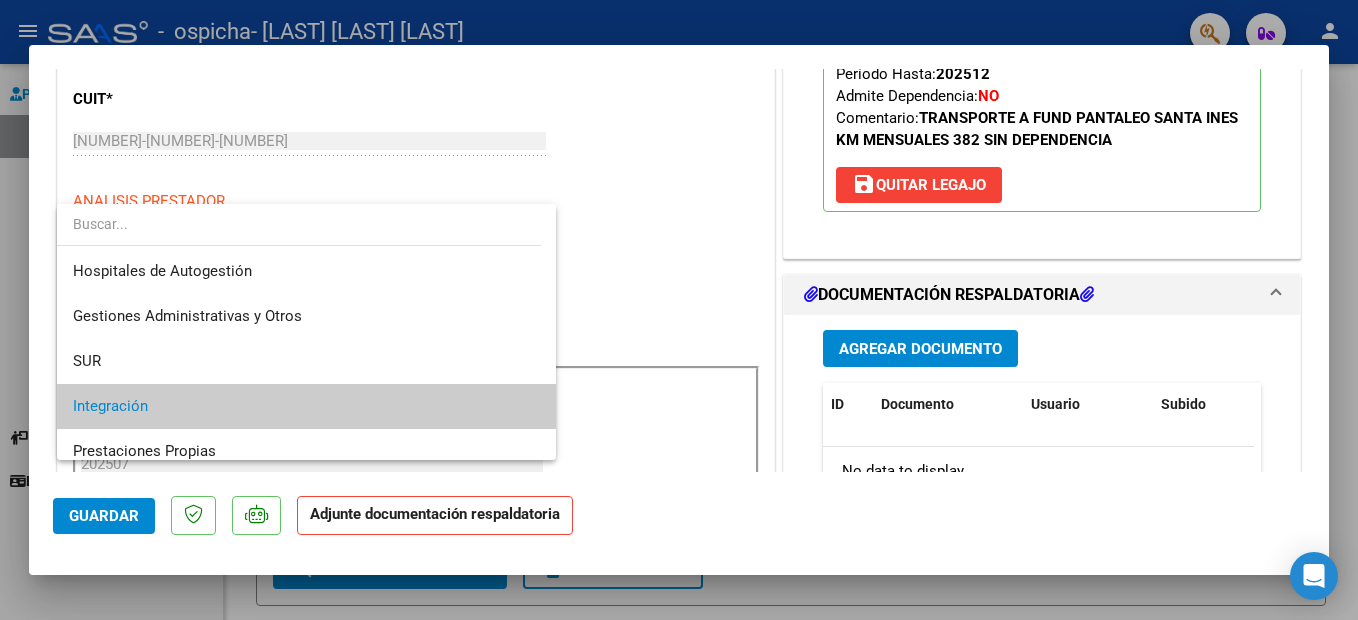 scroll, scrollTop: 75, scrollLeft: 0, axis: vertical 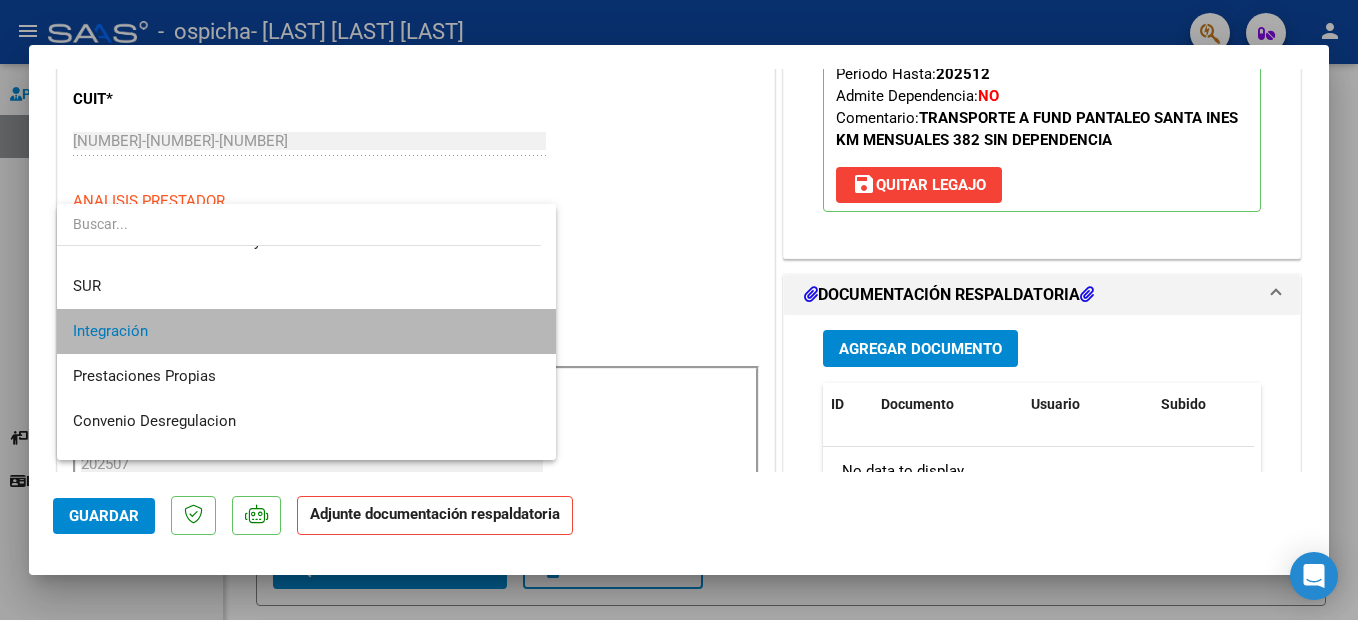 click on "Integración" at bounding box center (306, 331) 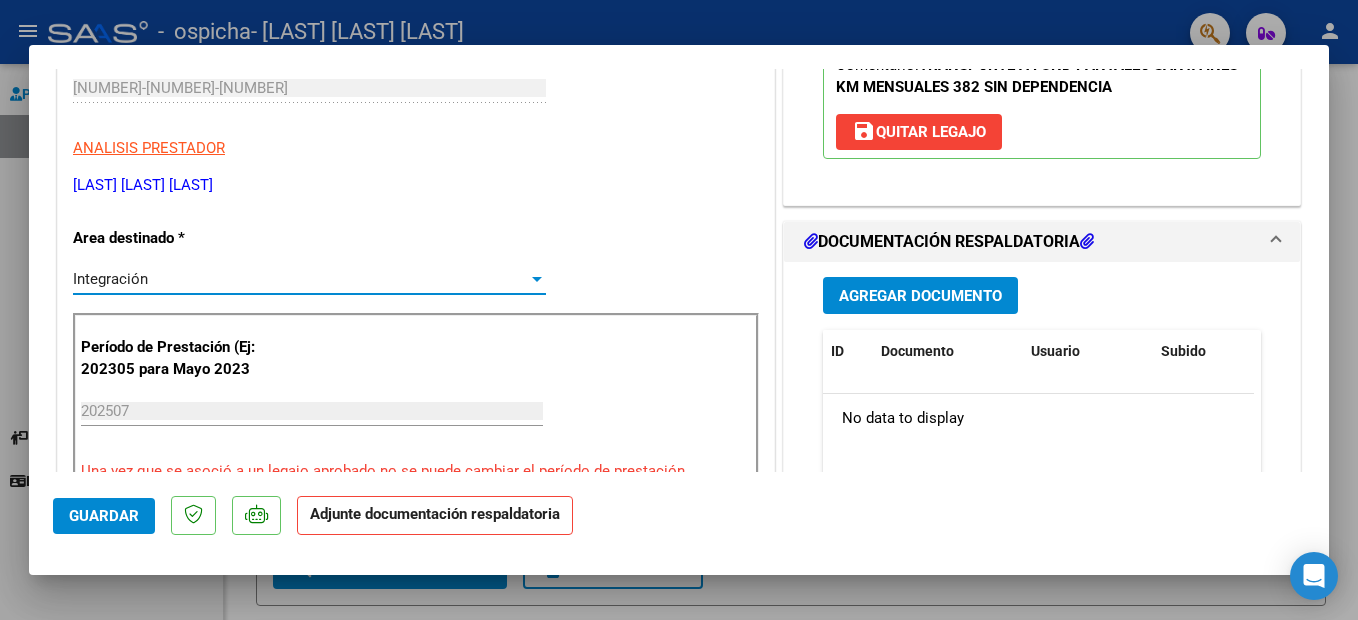 scroll, scrollTop: 387, scrollLeft: 0, axis: vertical 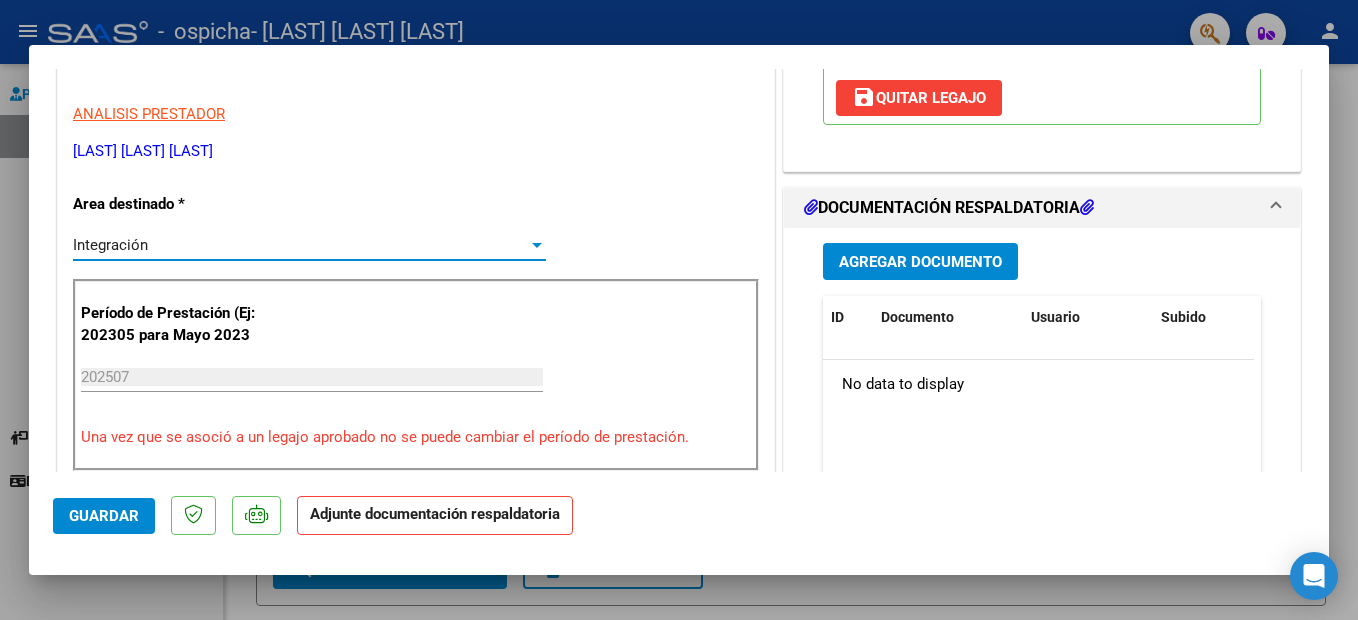 click on "Agregar Documento" at bounding box center (920, 262) 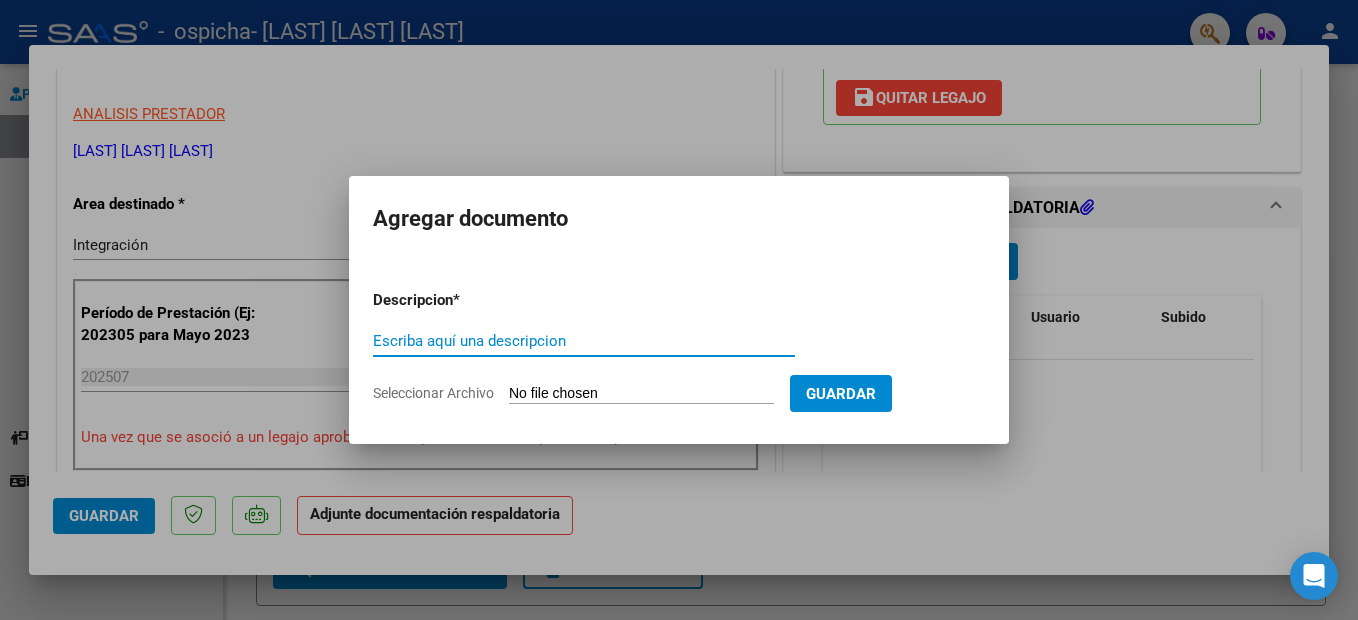 click on "Escriba aquí una descripcion" at bounding box center [584, 341] 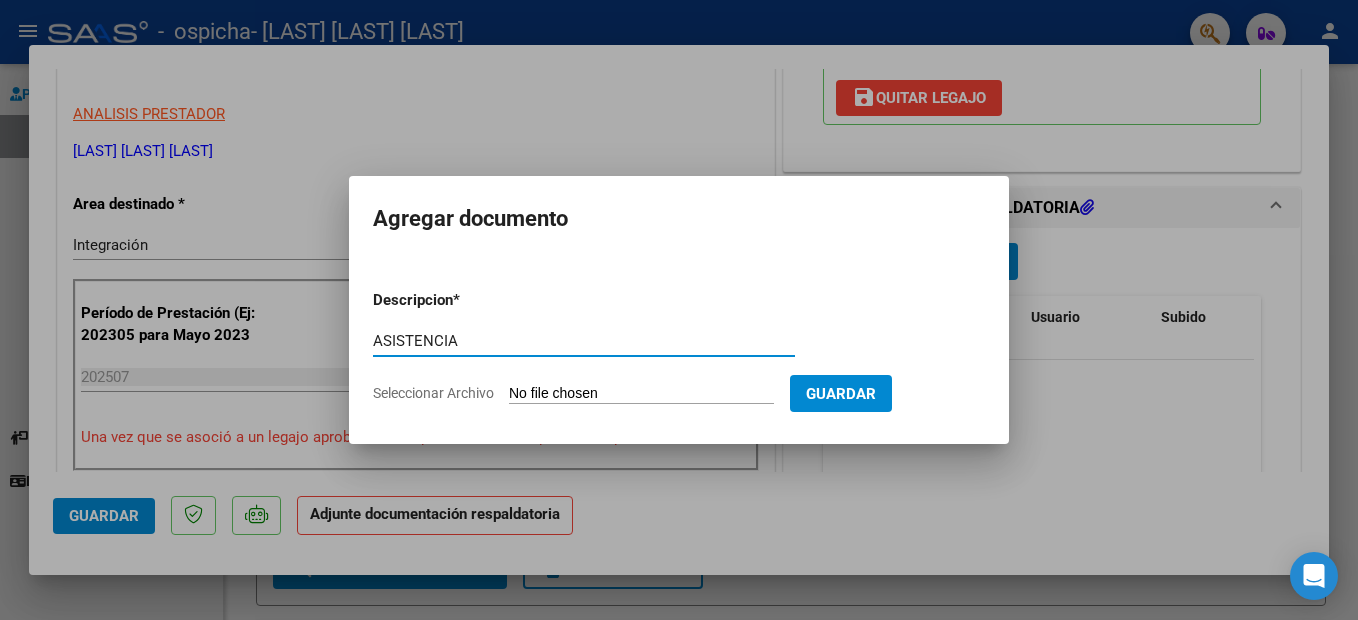 type on "ASISTENCIA" 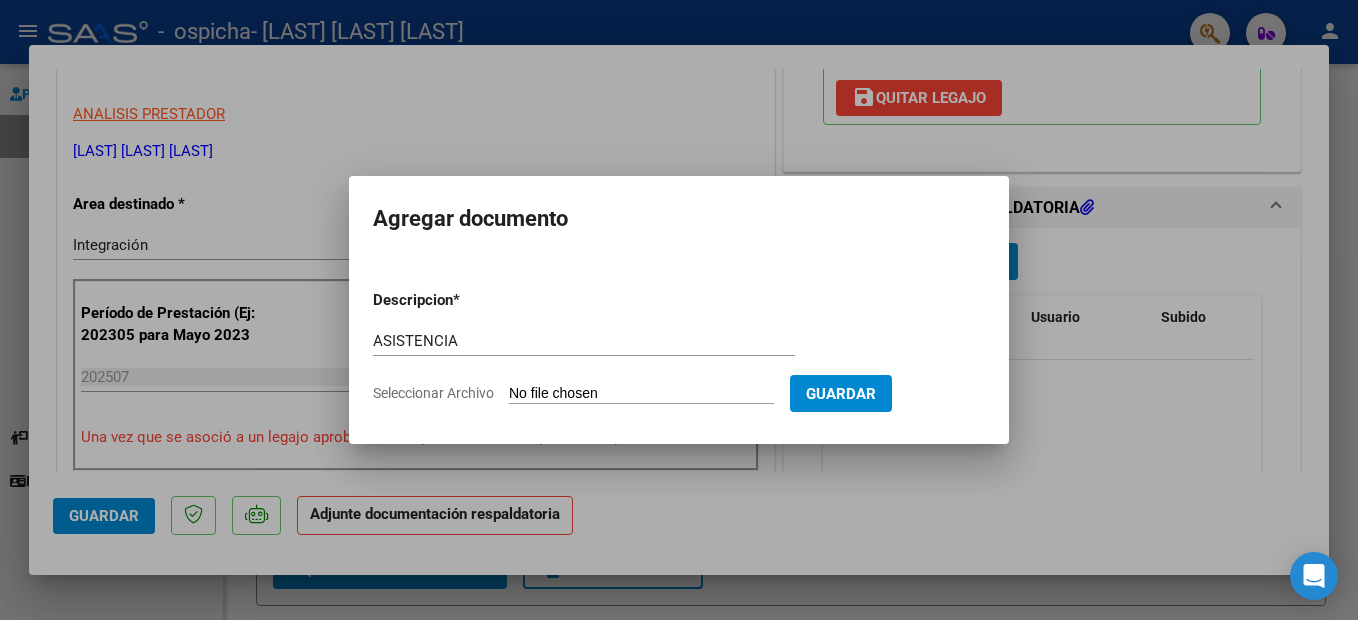 click on "Seleccionar Archivo" at bounding box center (641, 394) 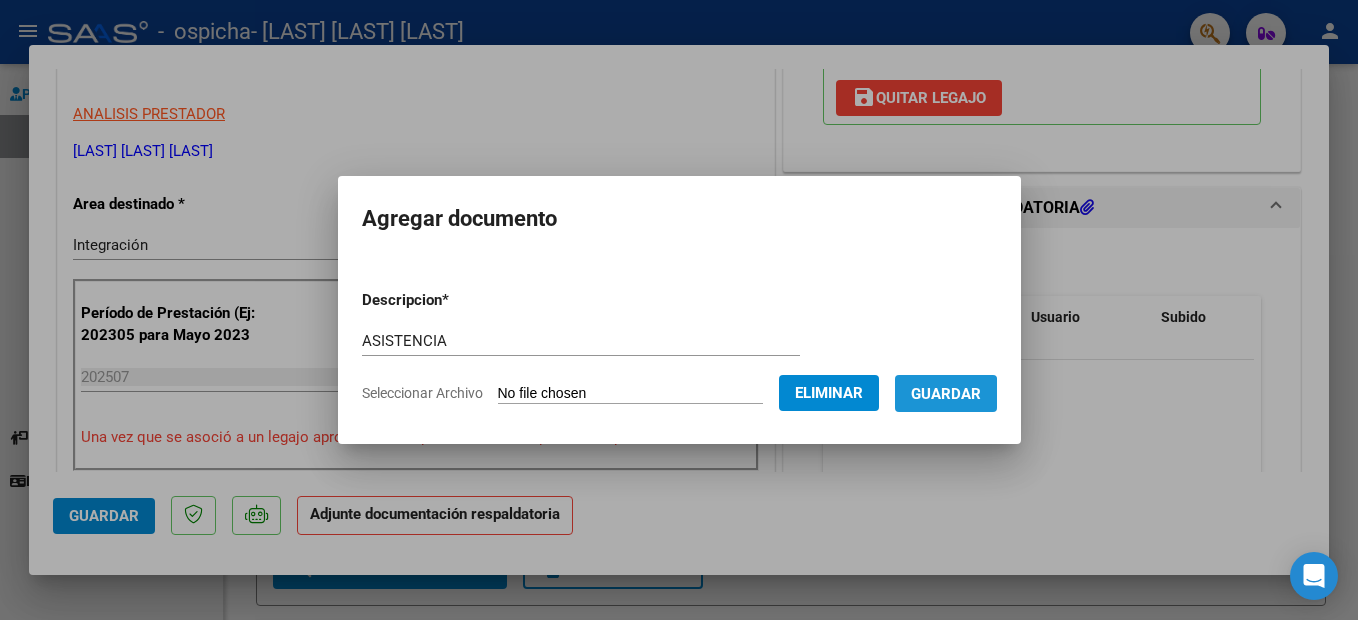 click on "Guardar" at bounding box center [946, 394] 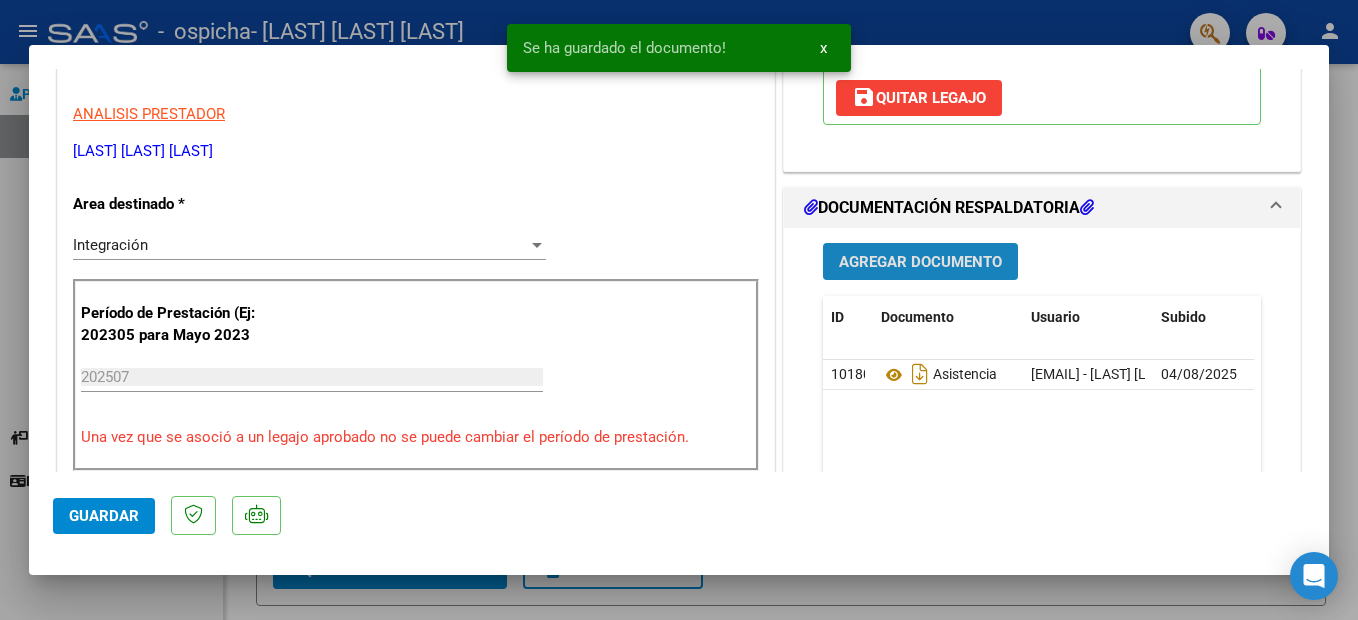 click on "Agregar Documento" at bounding box center (920, 262) 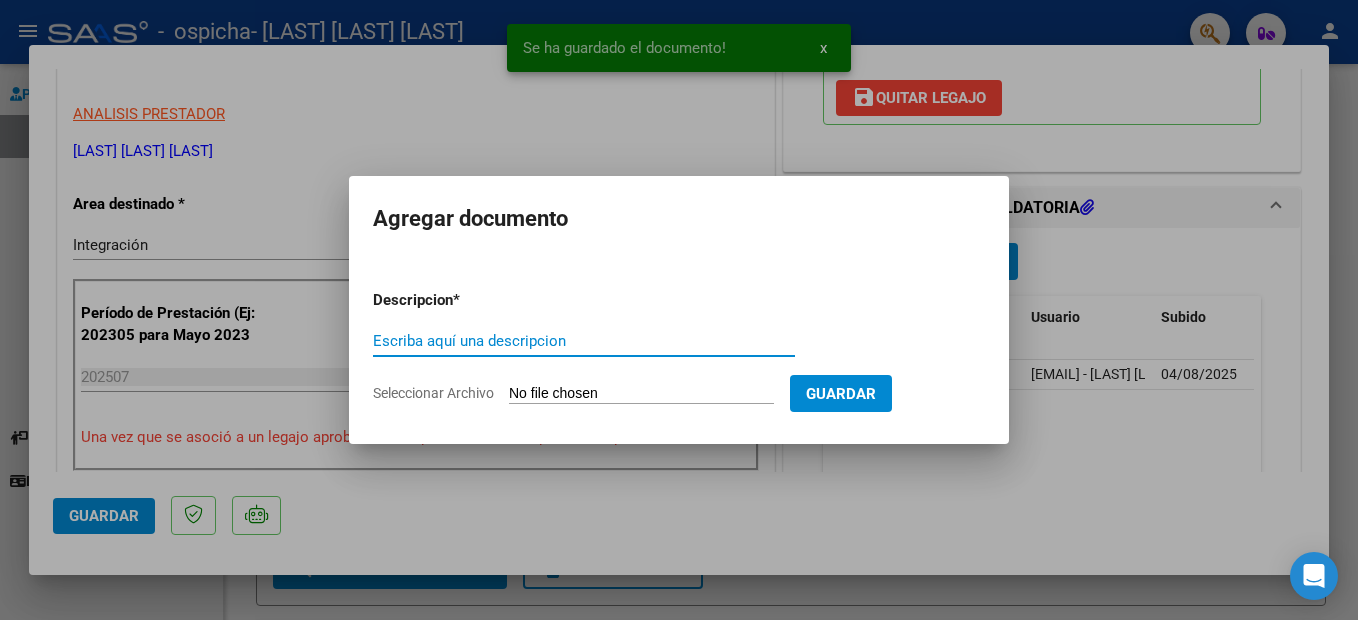click on "Escriba aquí una descripcion" at bounding box center [584, 341] 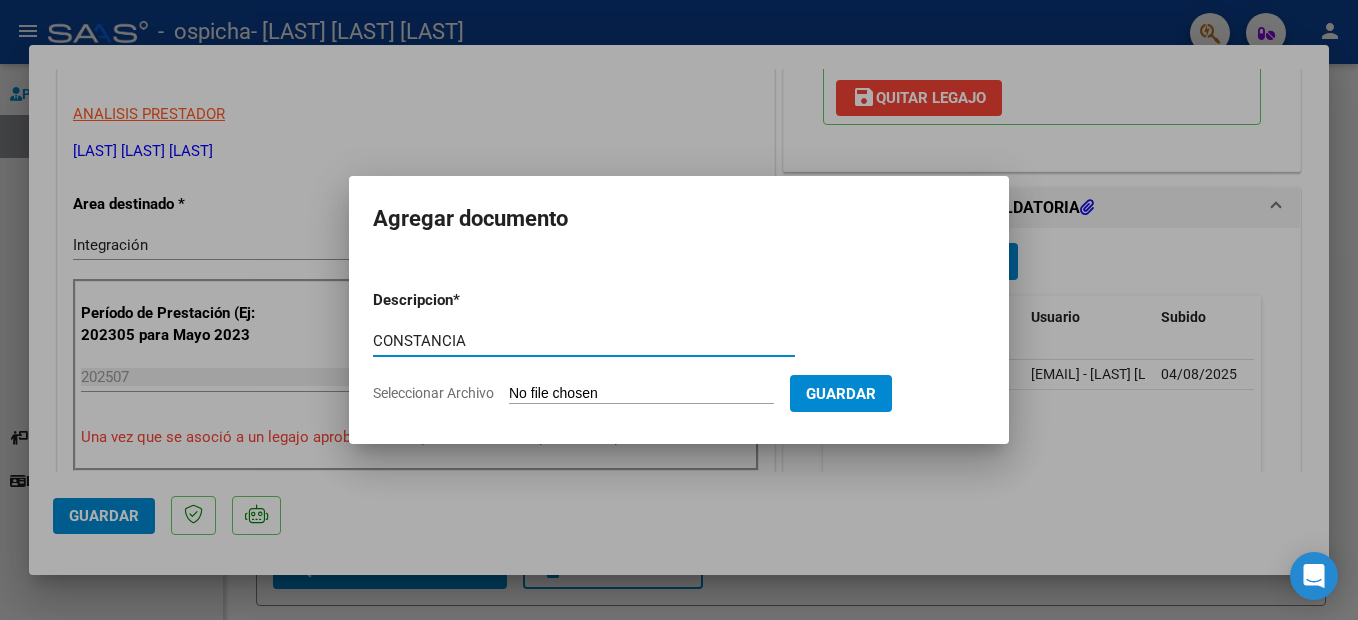 type on "CONSTANCIA" 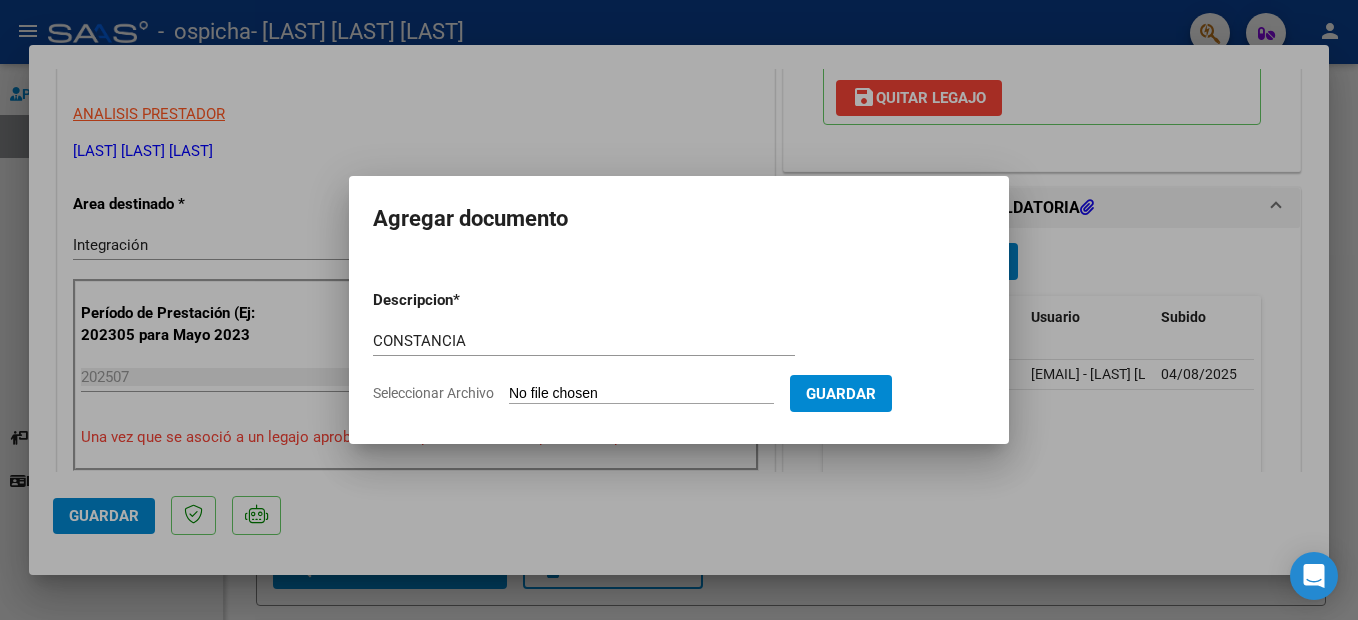 click on "Seleccionar Archivo" at bounding box center (641, 394) 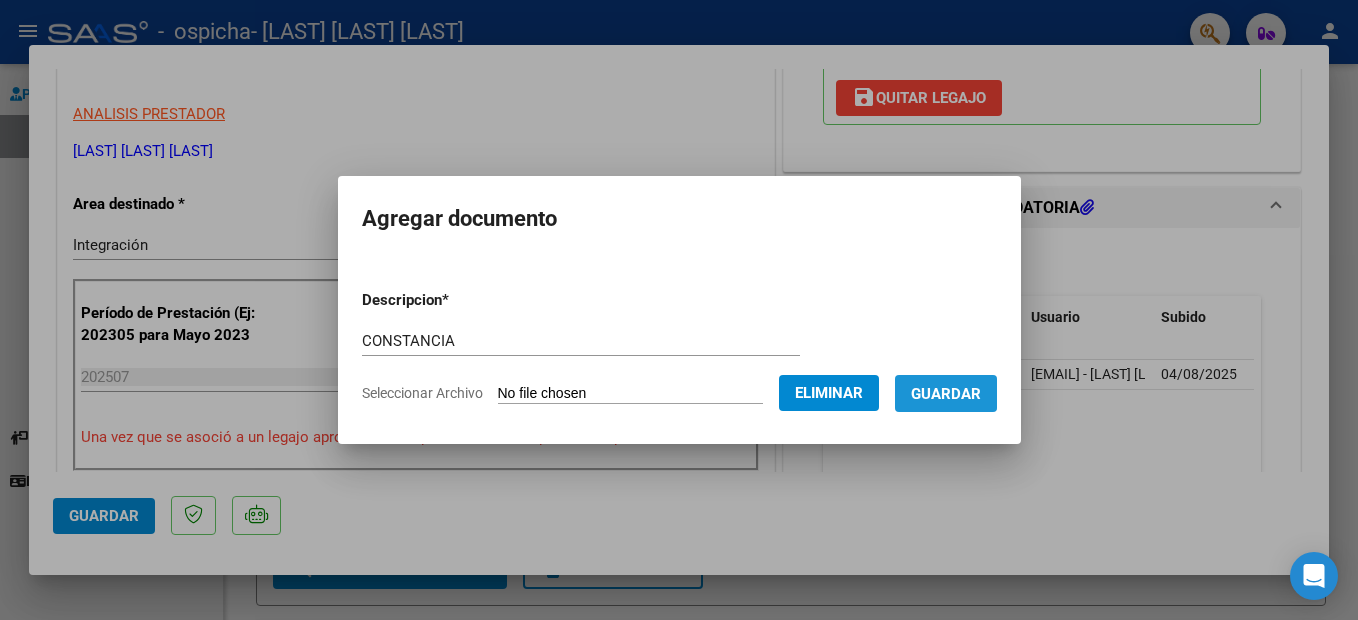 click on "Guardar" at bounding box center (946, 394) 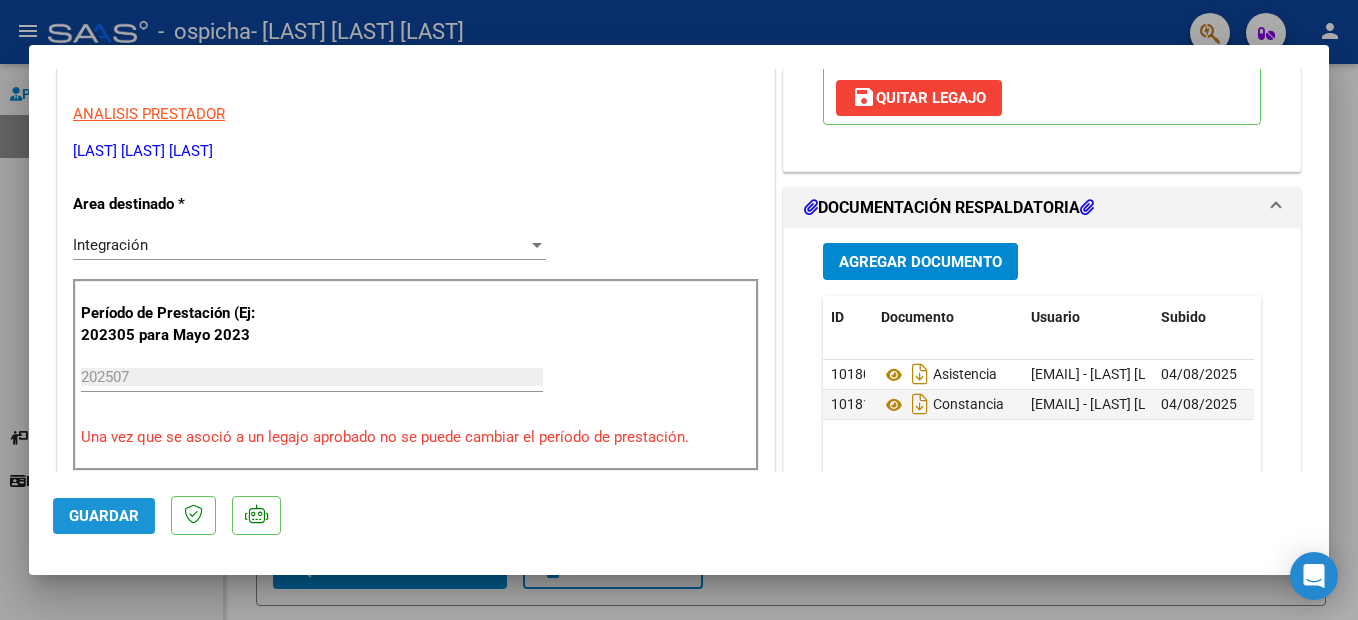 click on "Guardar" 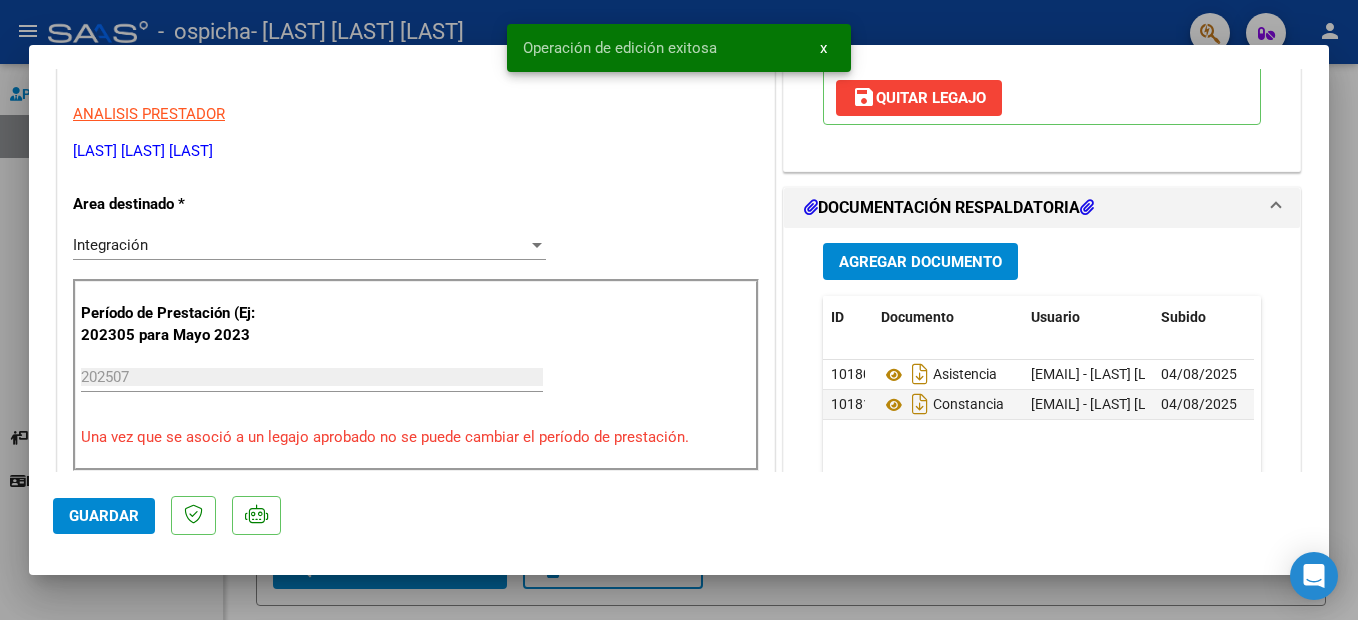 click at bounding box center [679, 310] 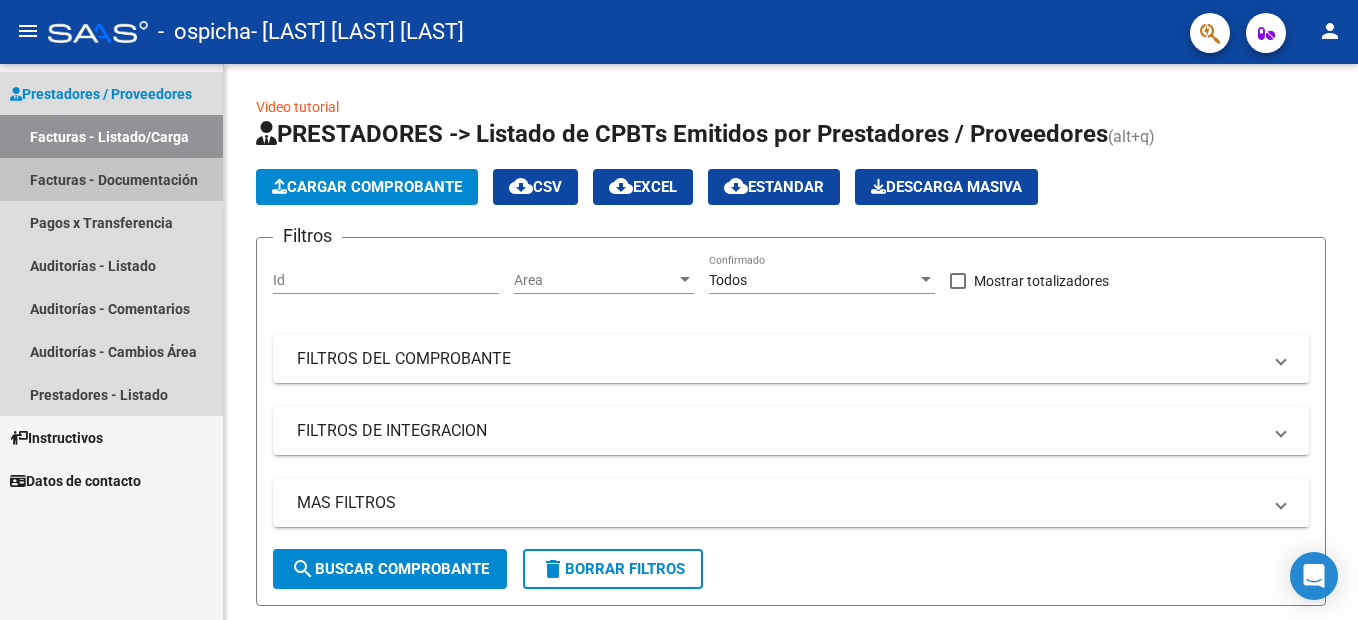 click on "Facturas - Documentación" at bounding box center (111, 179) 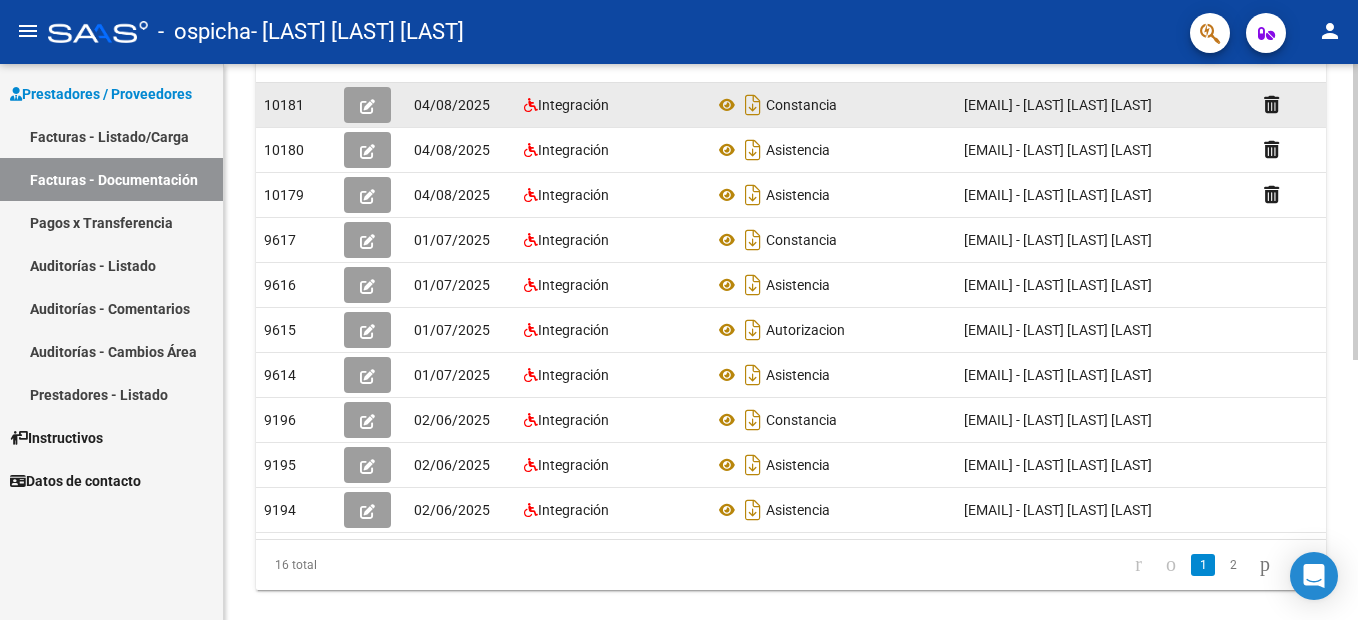 scroll, scrollTop: 487, scrollLeft: 0, axis: vertical 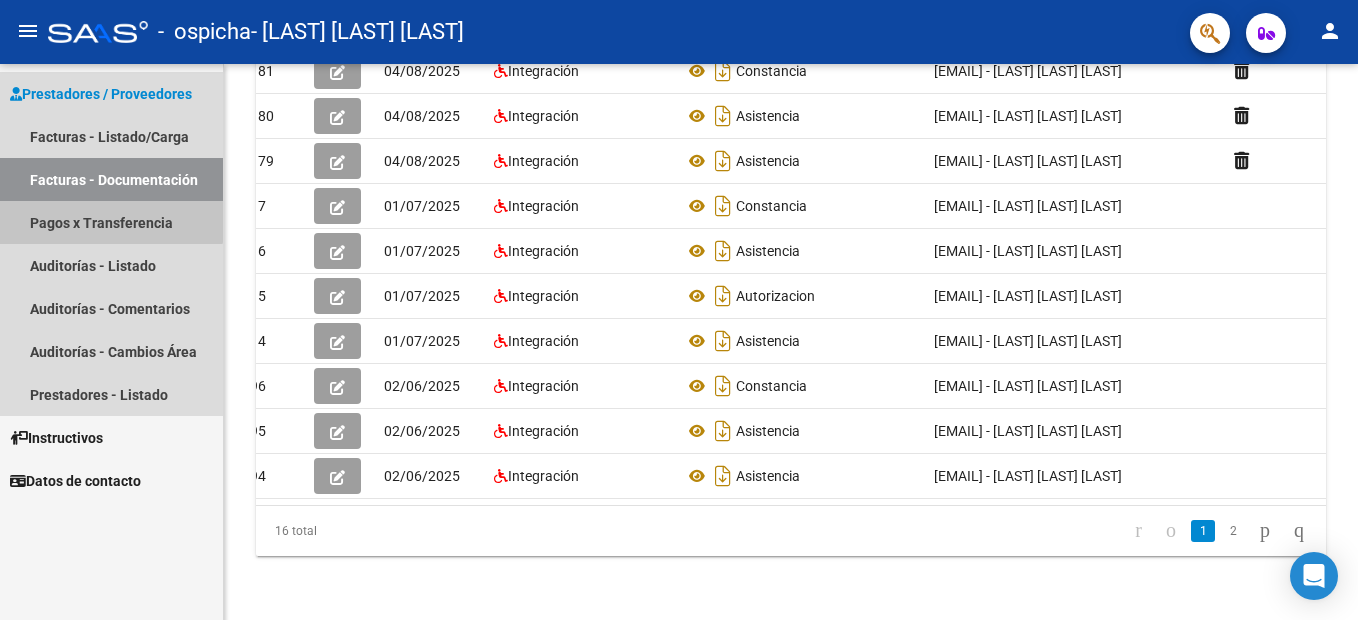 click on "Pagos x Transferencia" at bounding box center (111, 222) 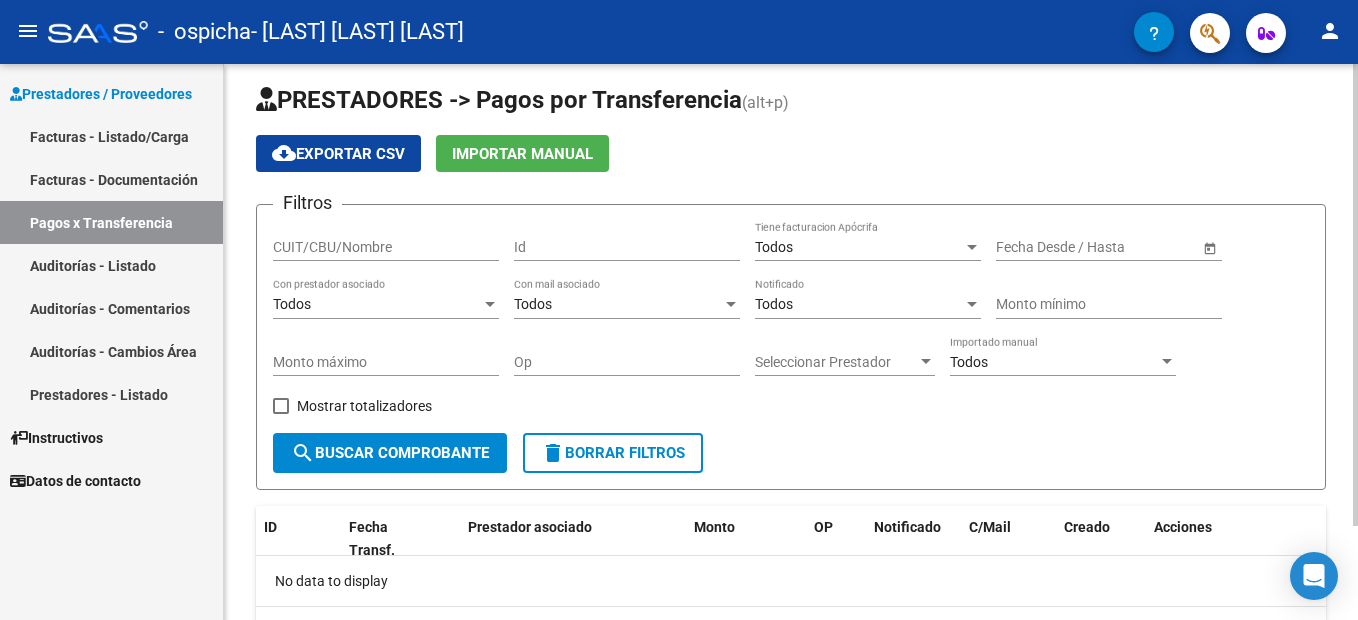 scroll, scrollTop: 0, scrollLeft: 0, axis: both 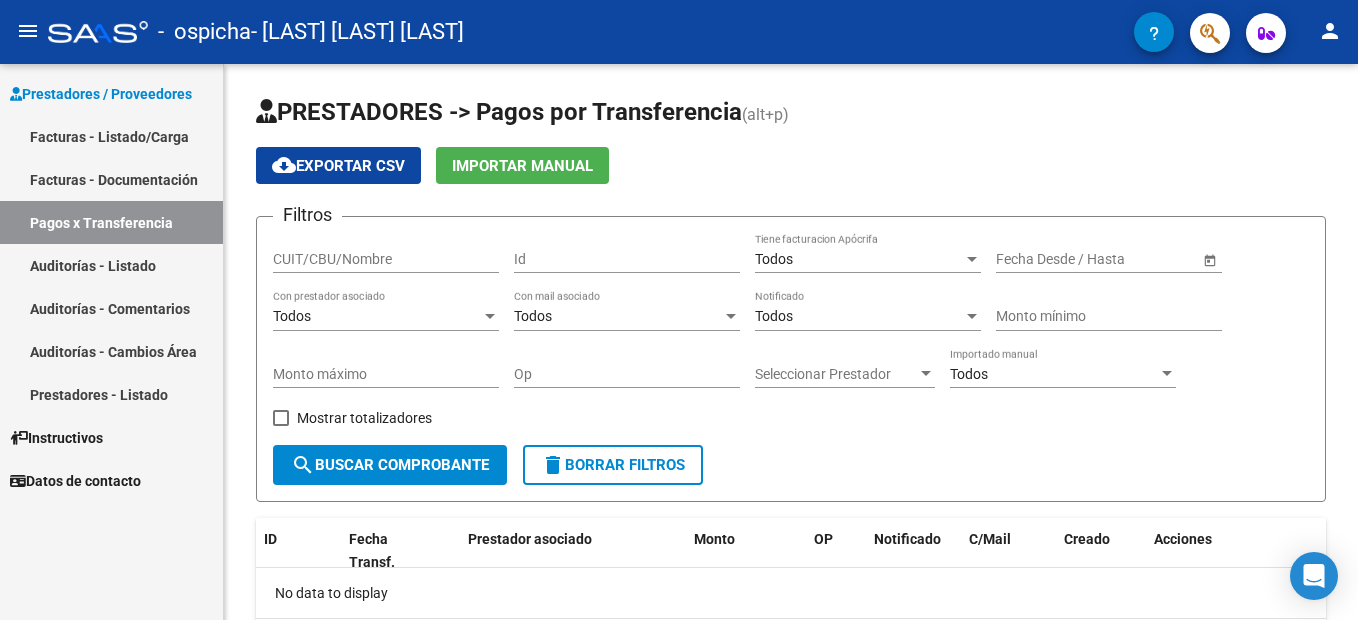 click on "Facturas - Documentación" at bounding box center [111, 179] 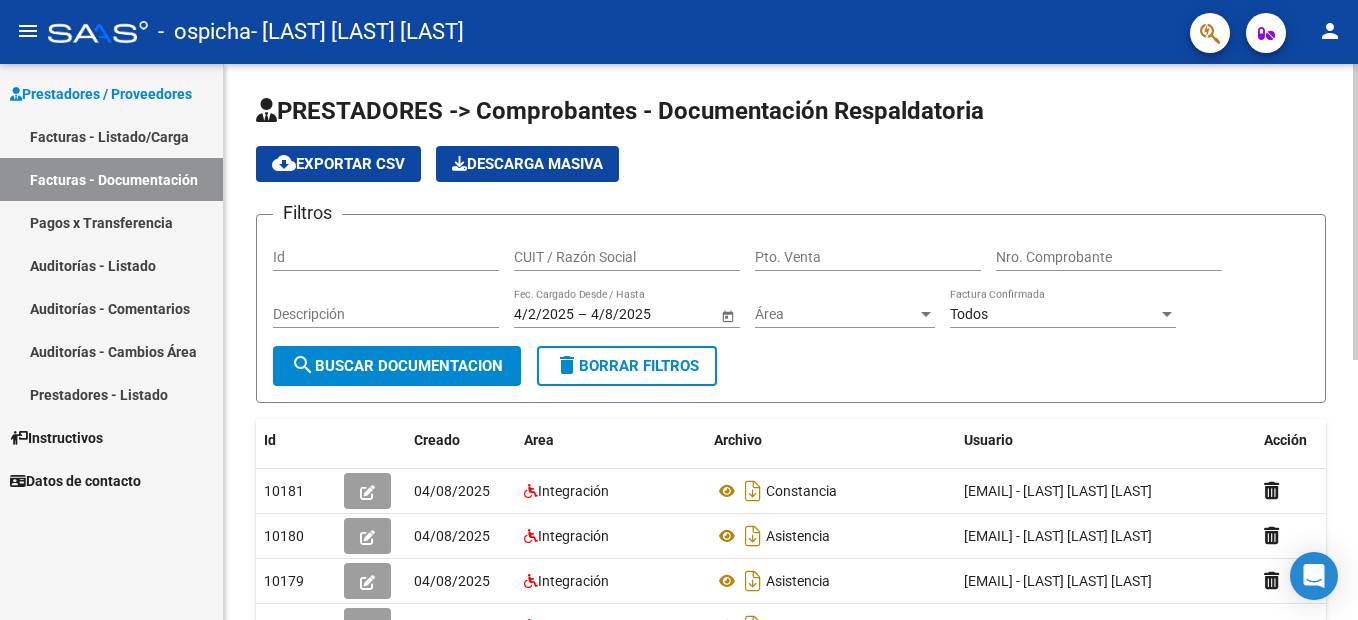 scroll, scrollTop: 0, scrollLeft: 0, axis: both 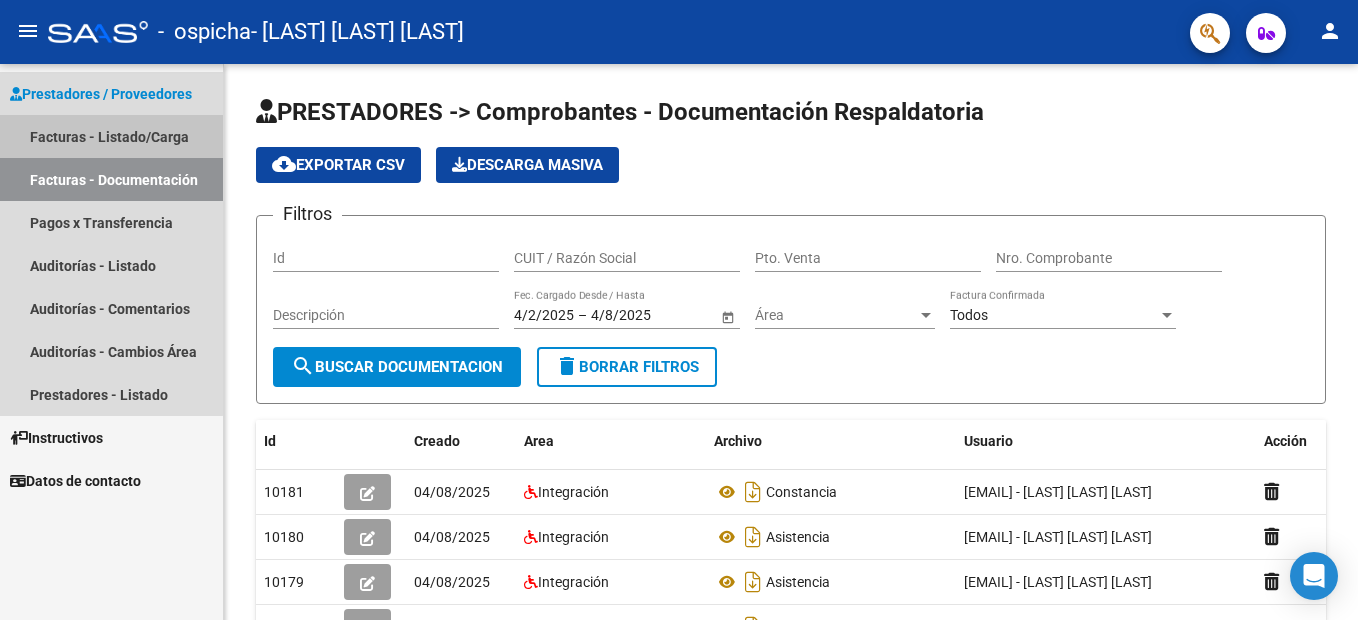 click on "Facturas - Listado/Carga" at bounding box center [111, 136] 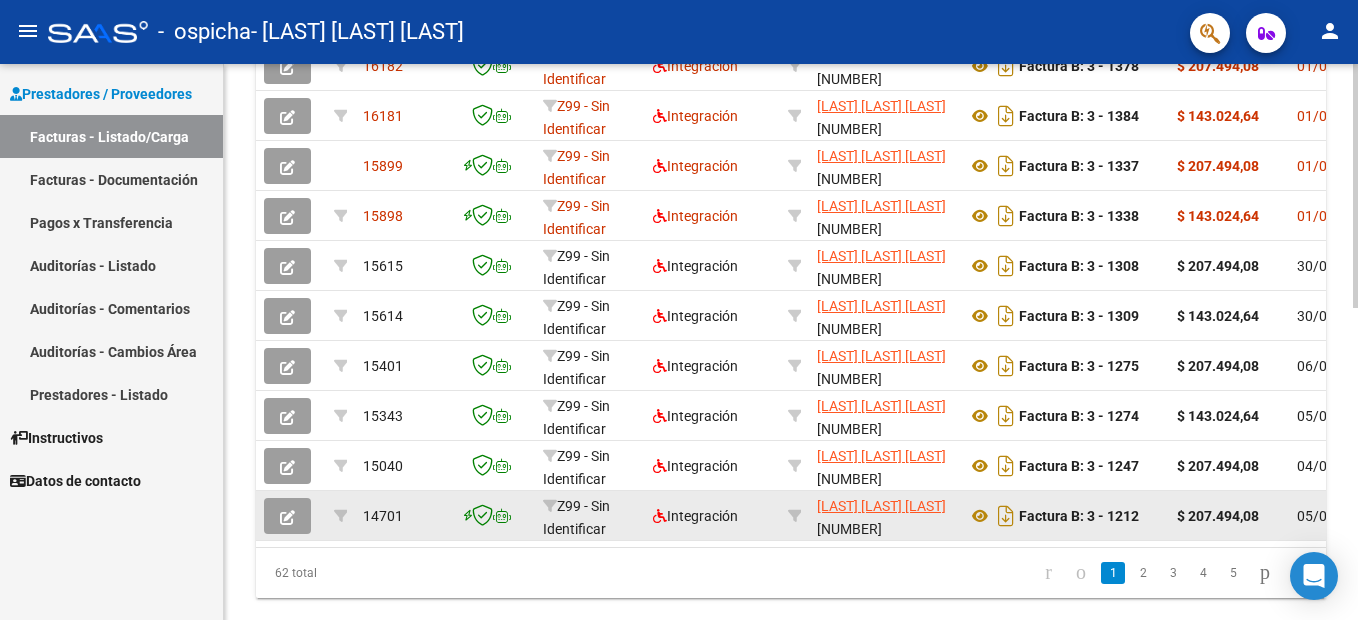 scroll, scrollTop: 686, scrollLeft: 0, axis: vertical 